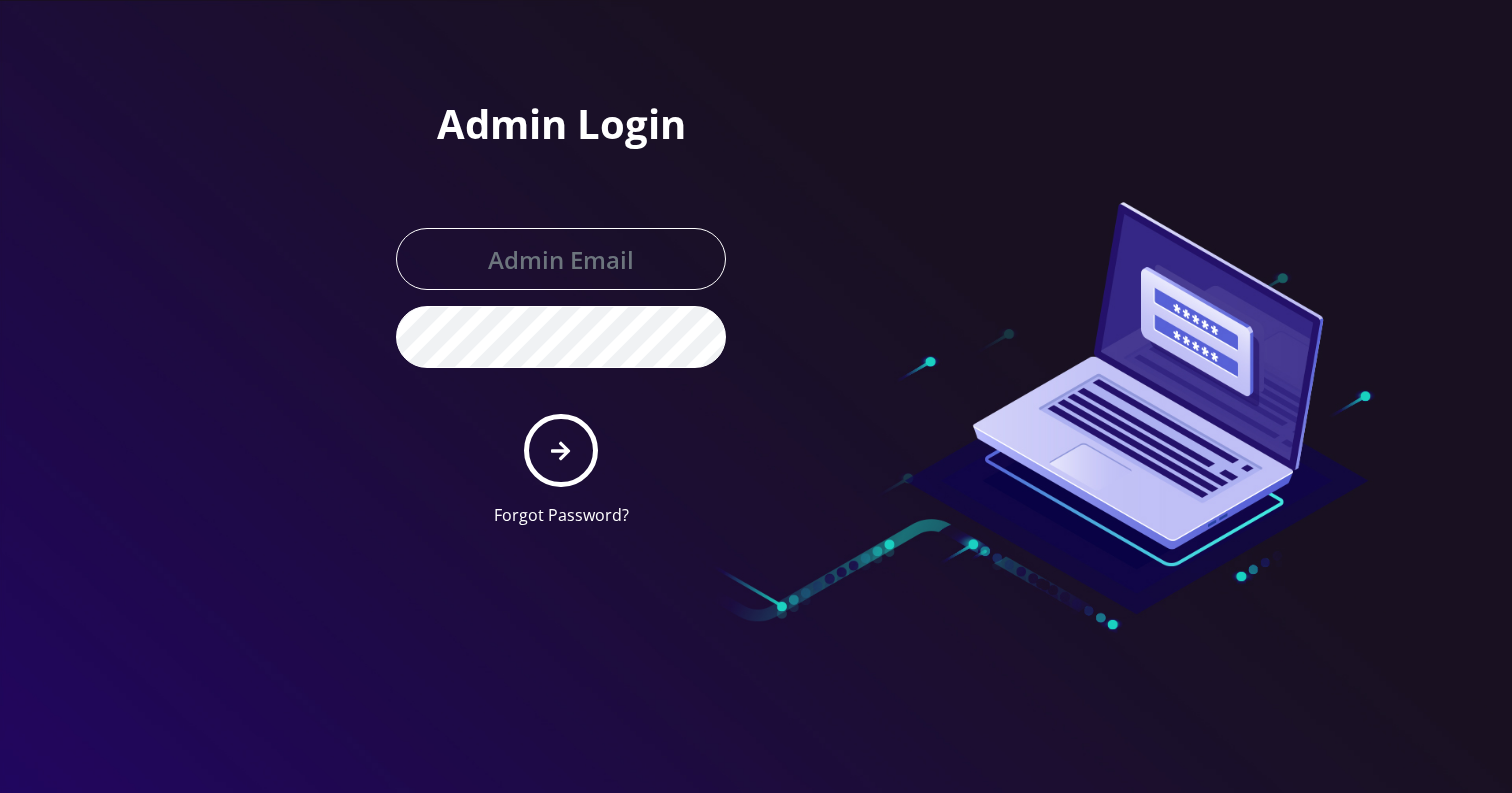scroll, scrollTop: 0, scrollLeft: 0, axis: both 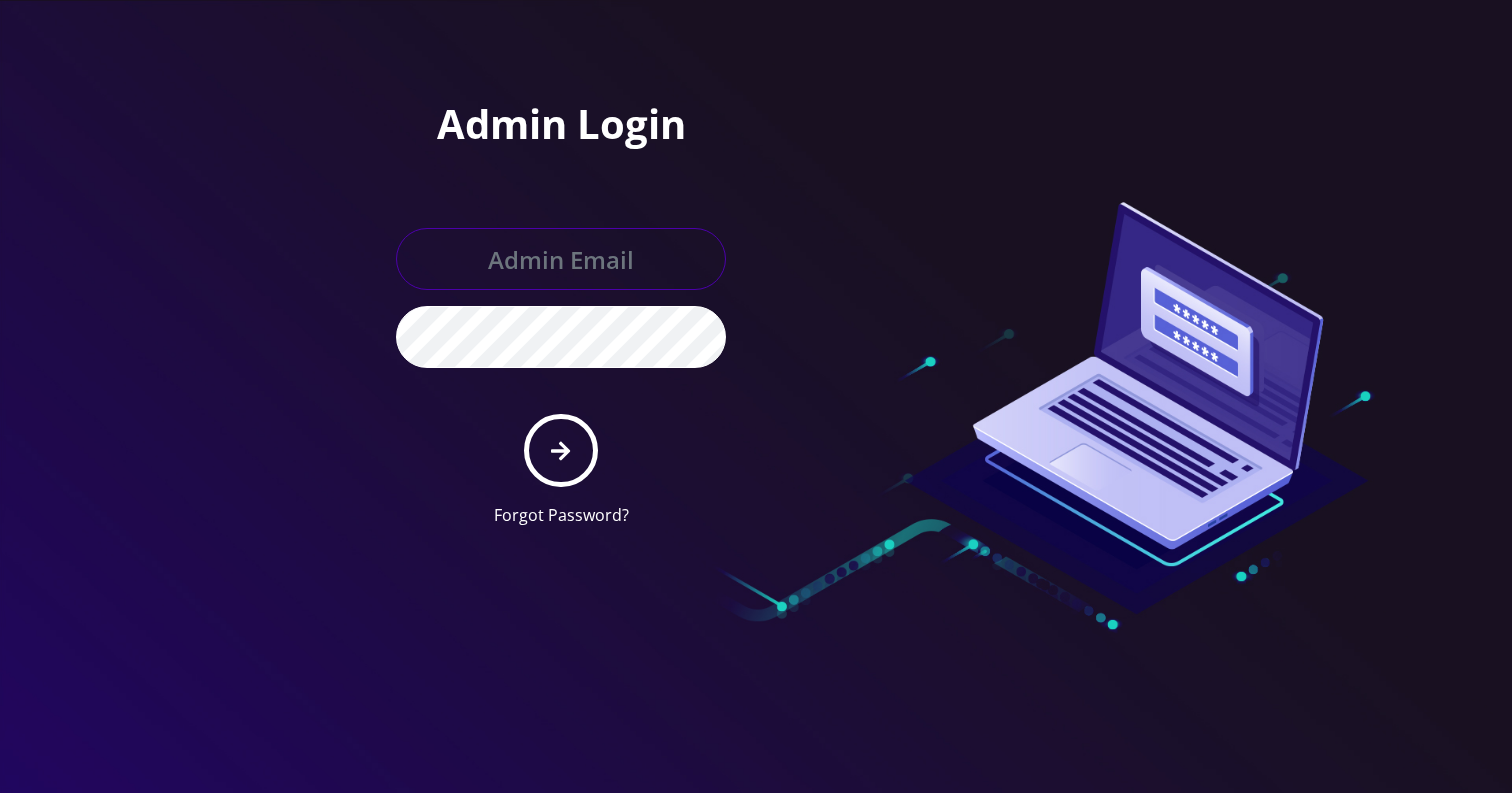 click at bounding box center (561, 259) 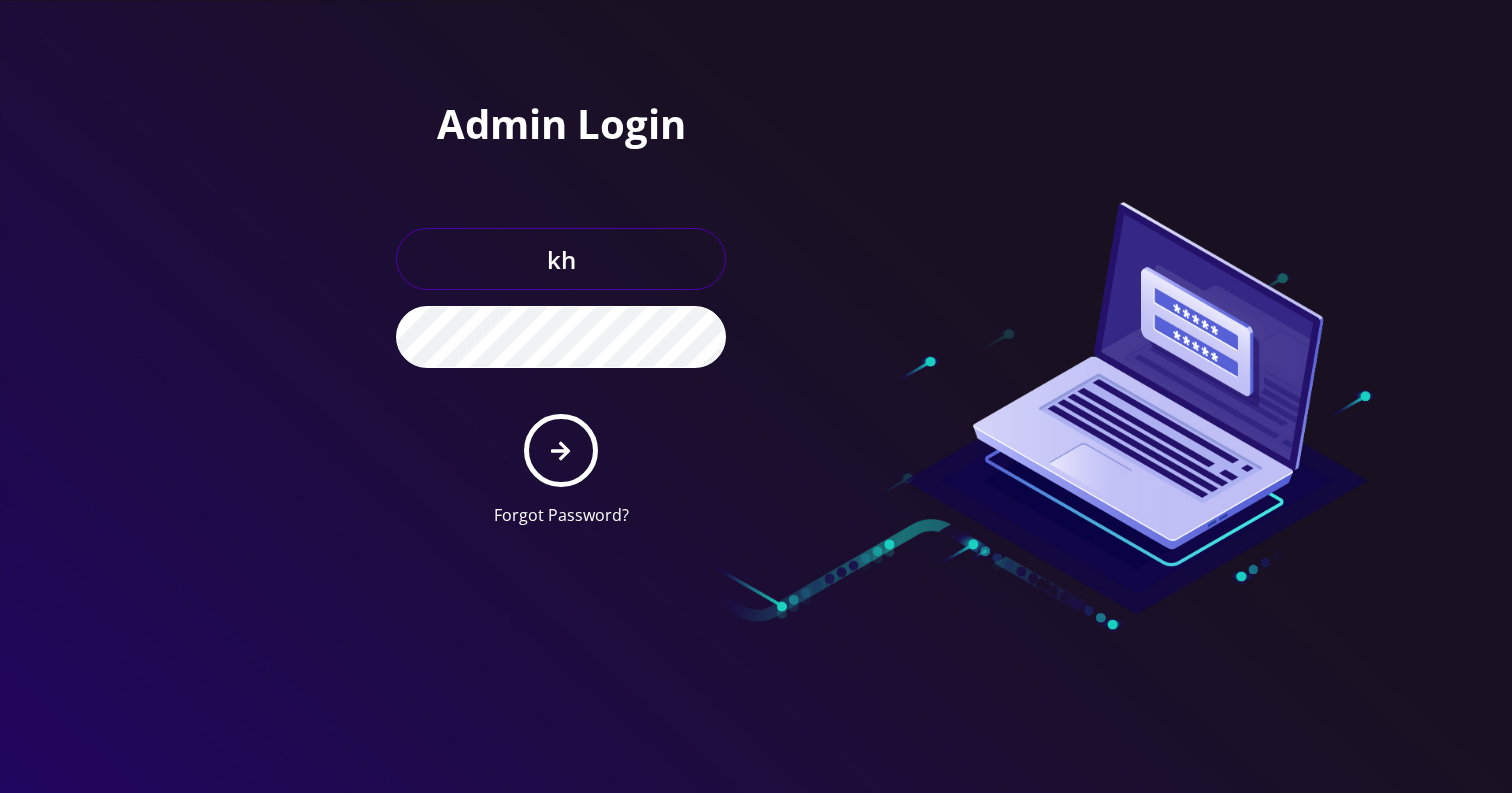 type on "Khushi@teltik.com" 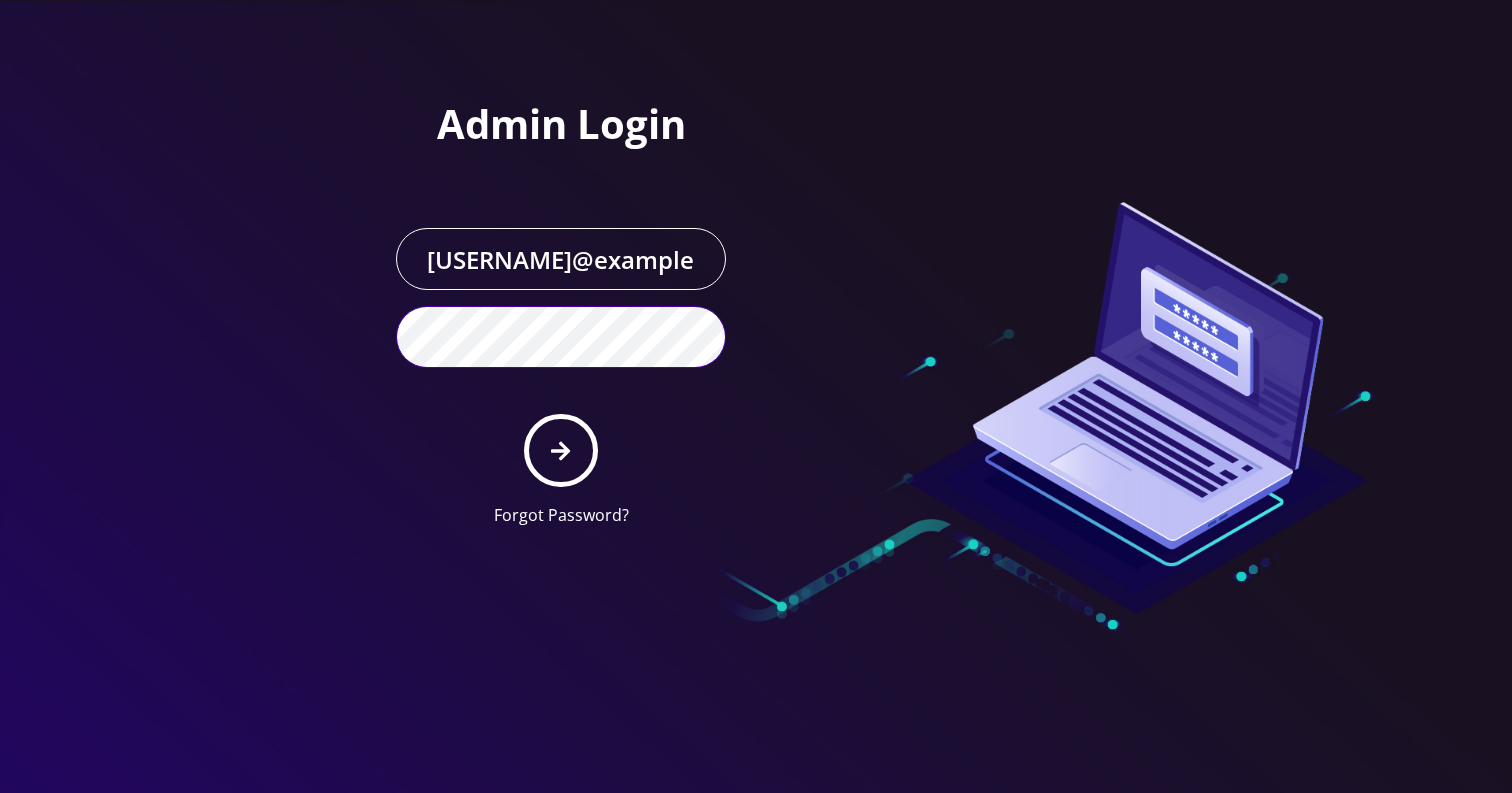 click at bounding box center [560, 450] 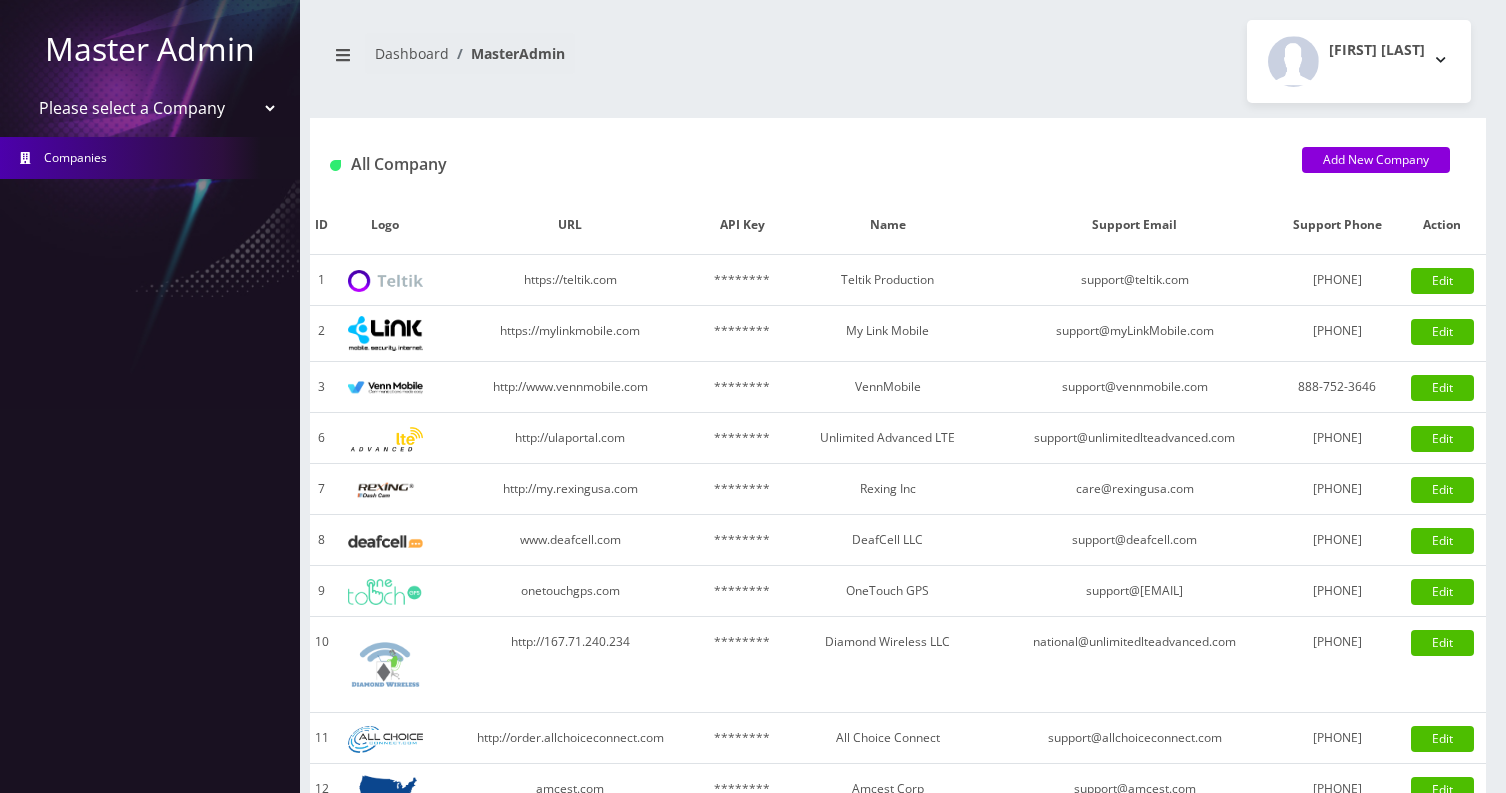 scroll, scrollTop: 0, scrollLeft: 0, axis: both 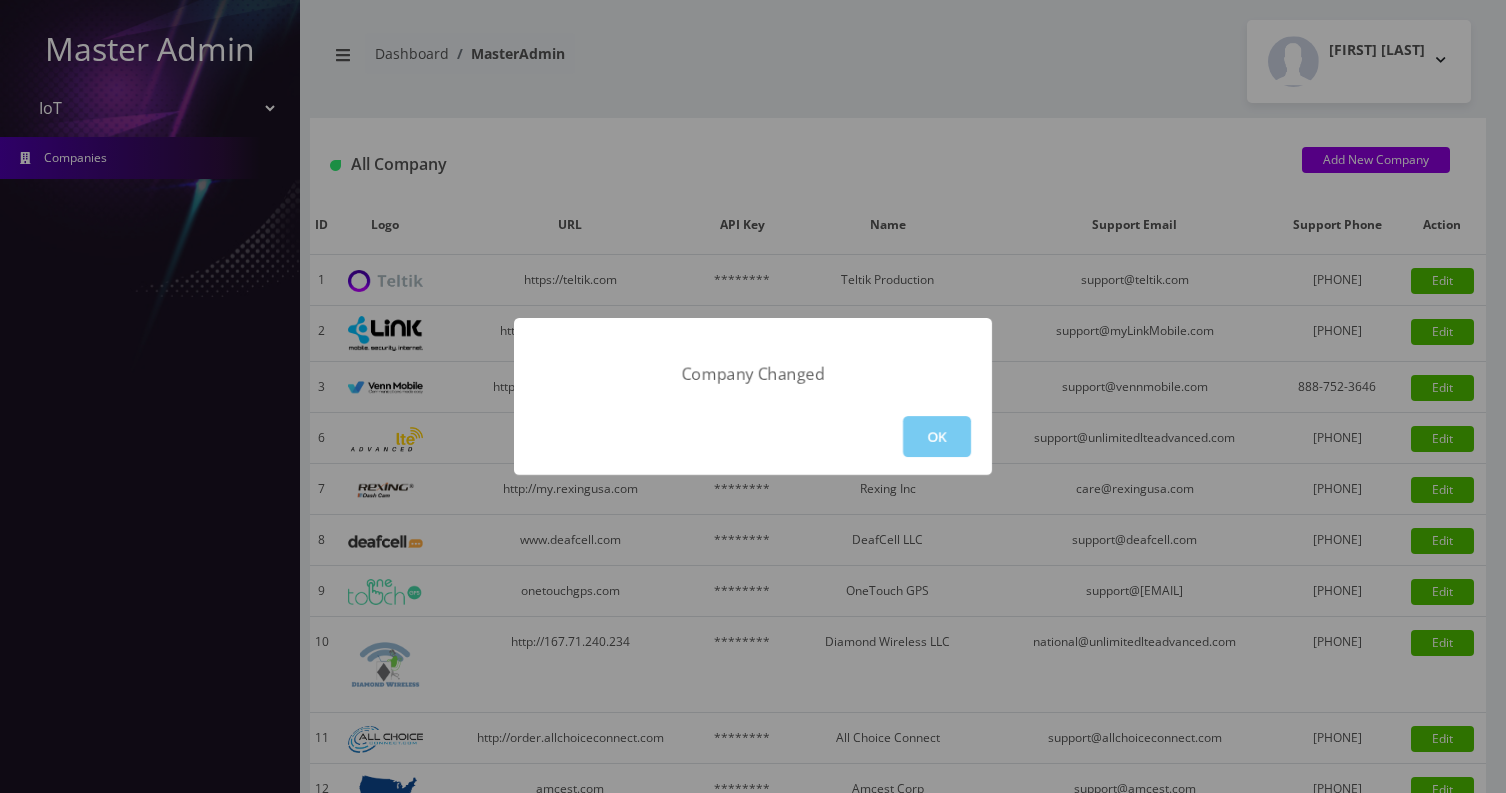 click on "OK" at bounding box center [937, 436] 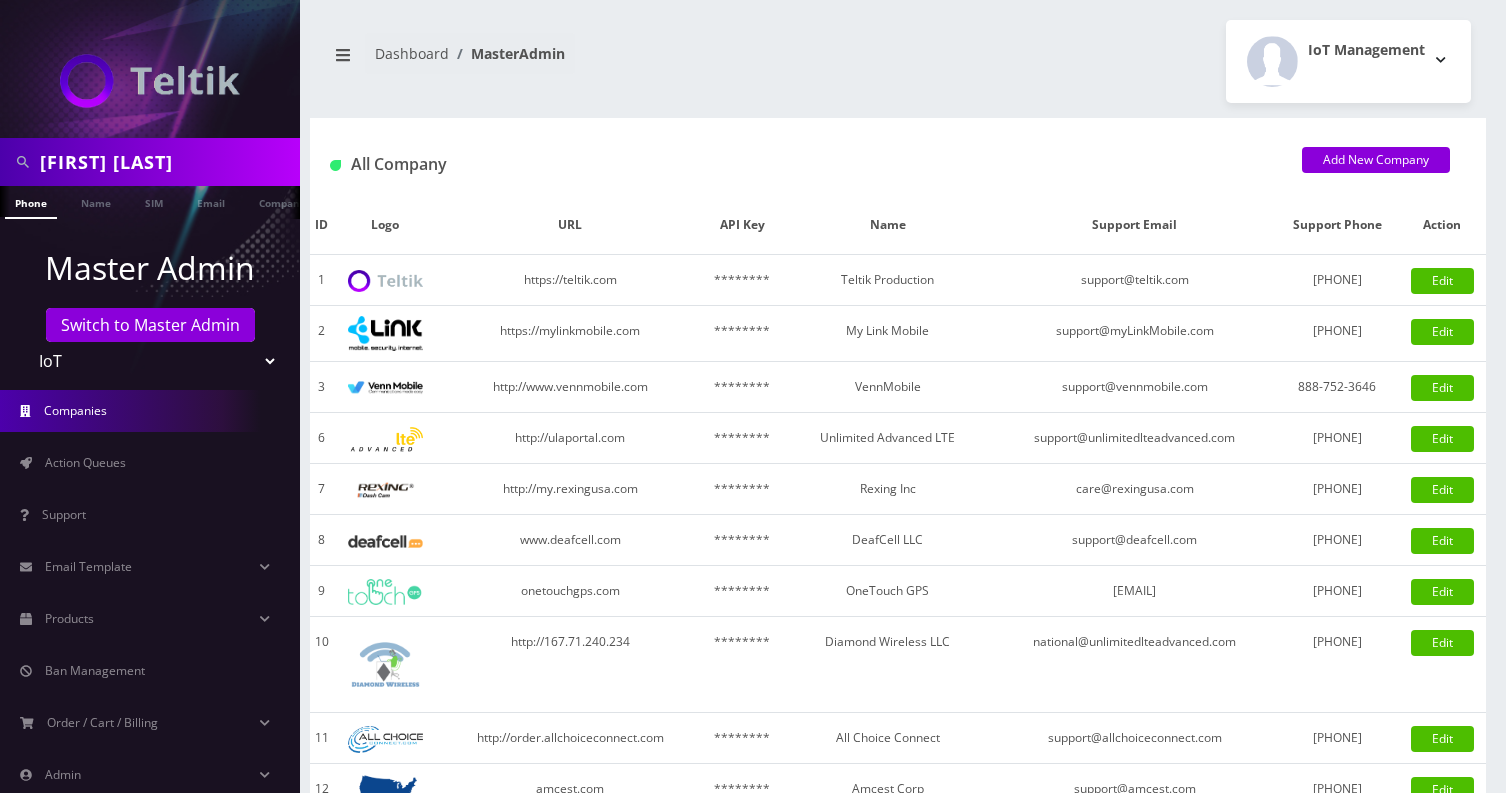 scroll, scrollTop: 0, scrollLeft: 0, axis: both 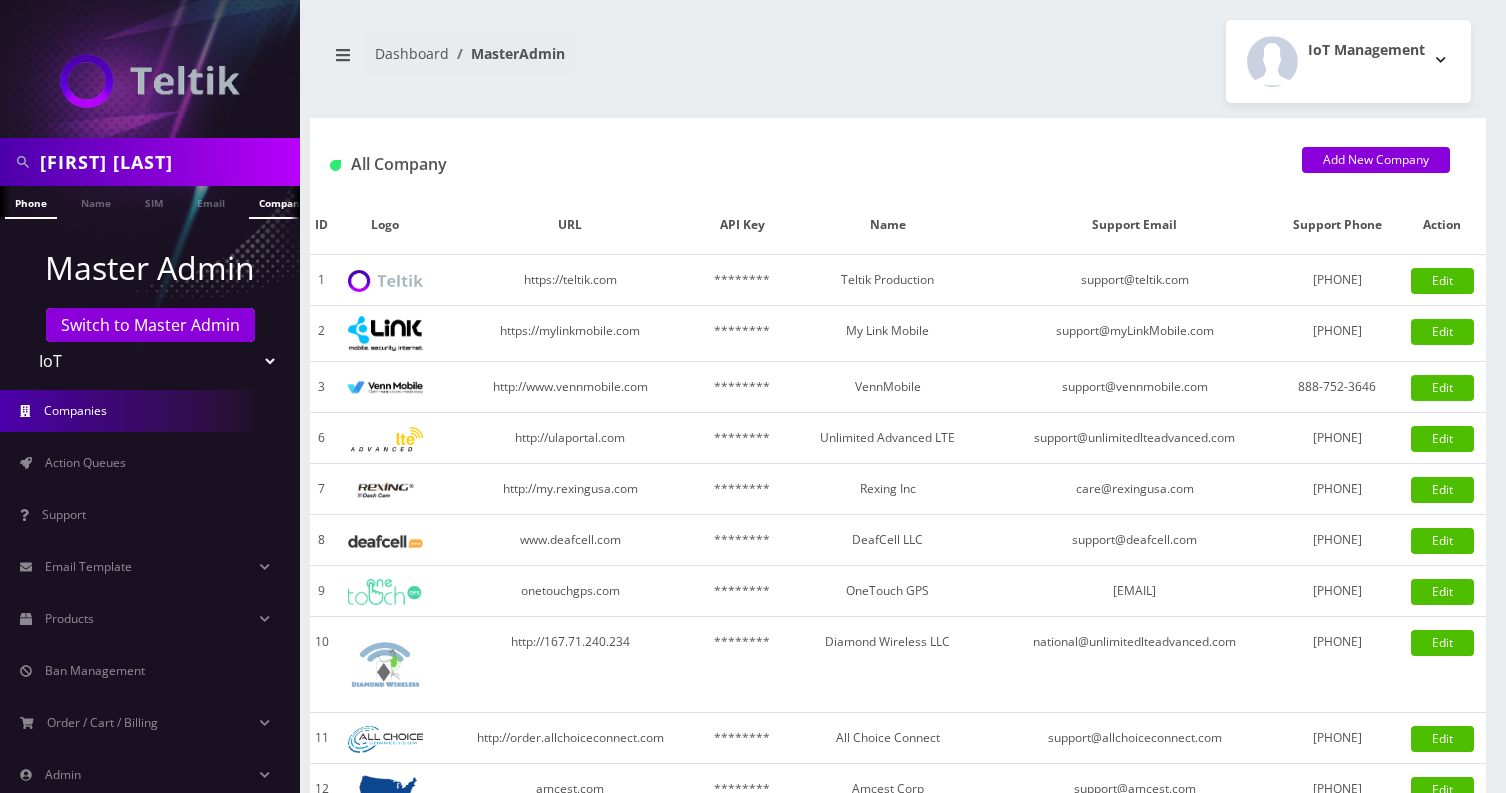 click on "Company" at bounding box center (282, 202) 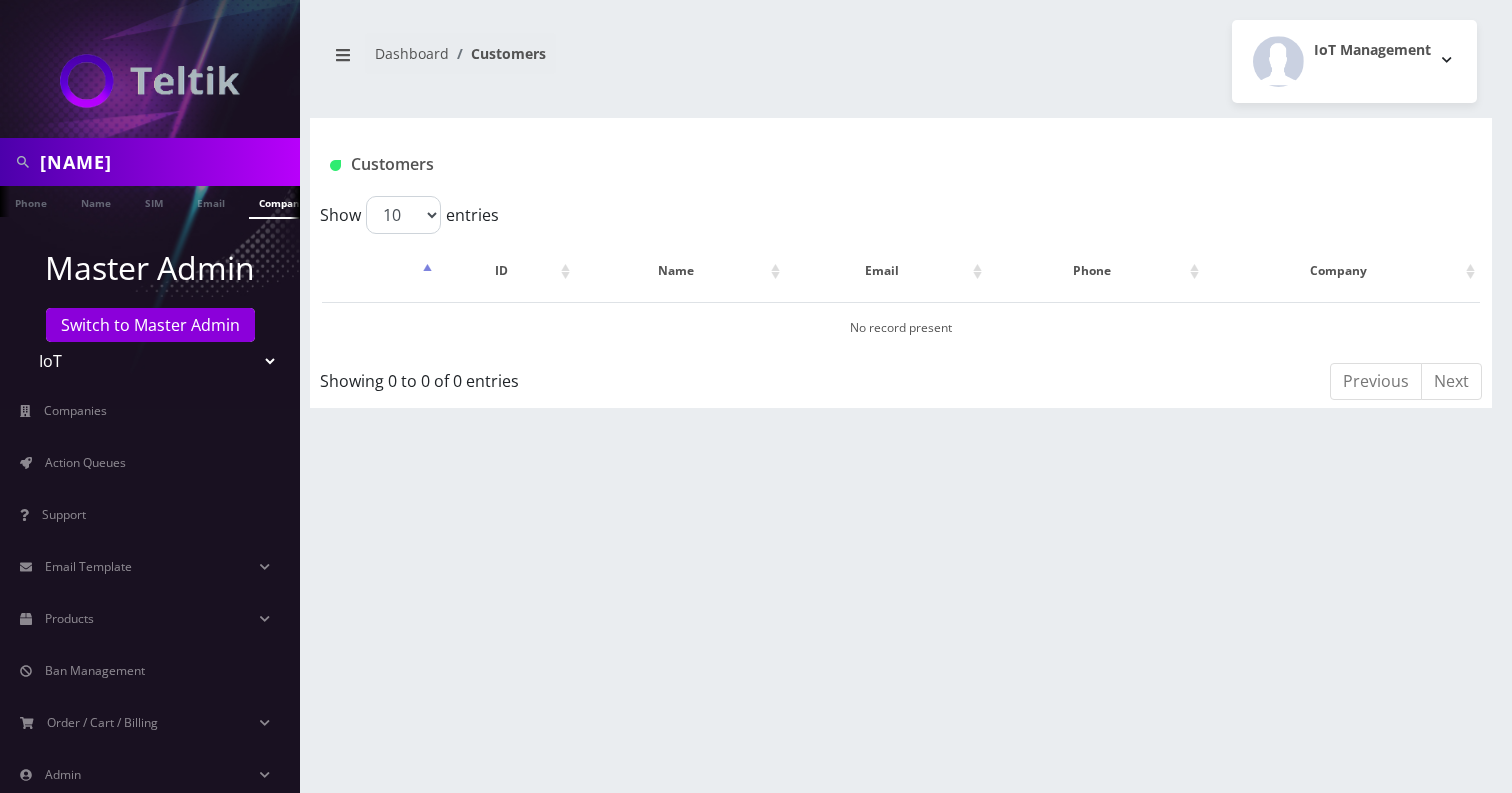 scroll, scrollTop: 0, scrollLeft: 0, axis: both 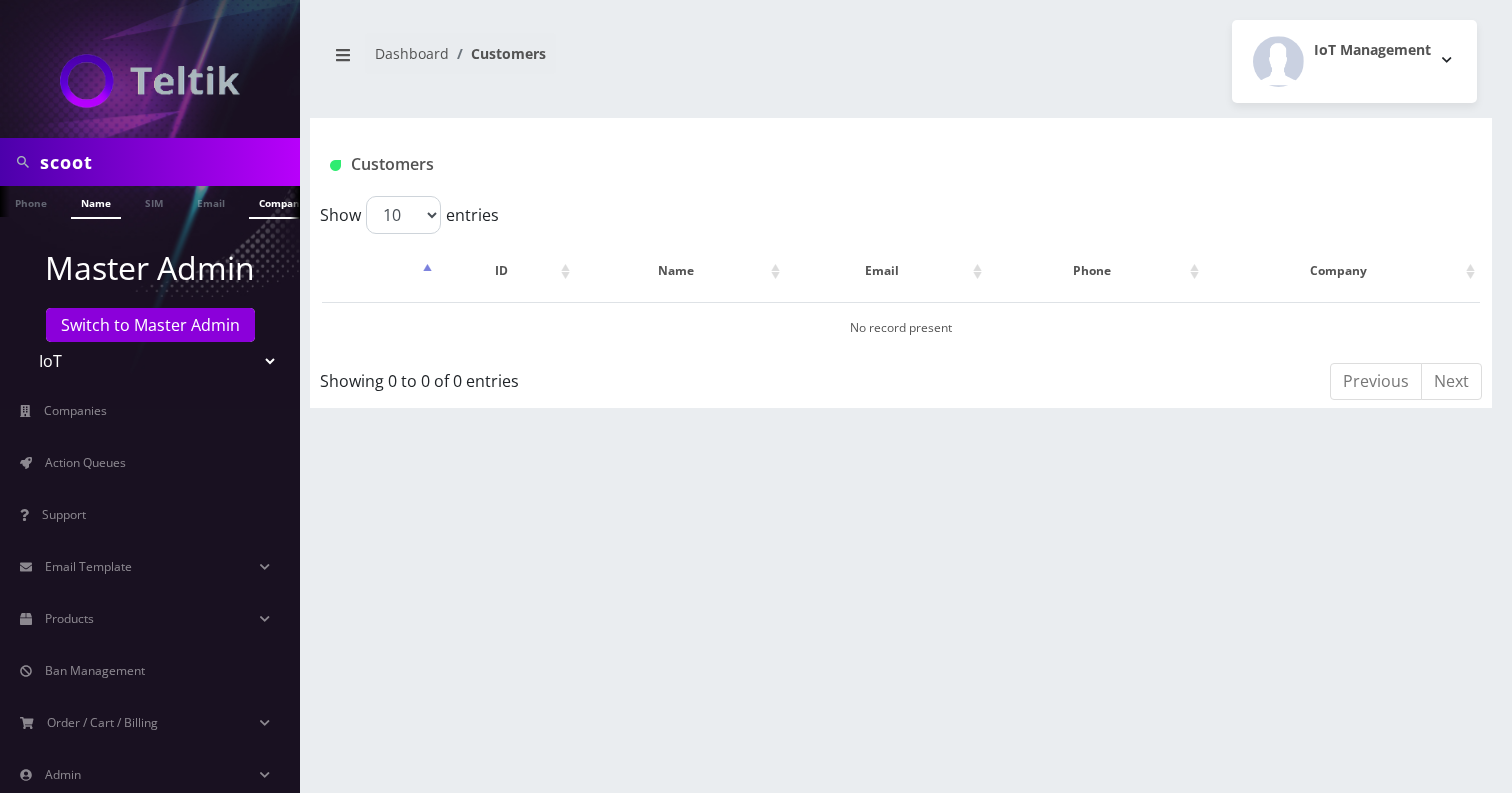 type on "scoot" 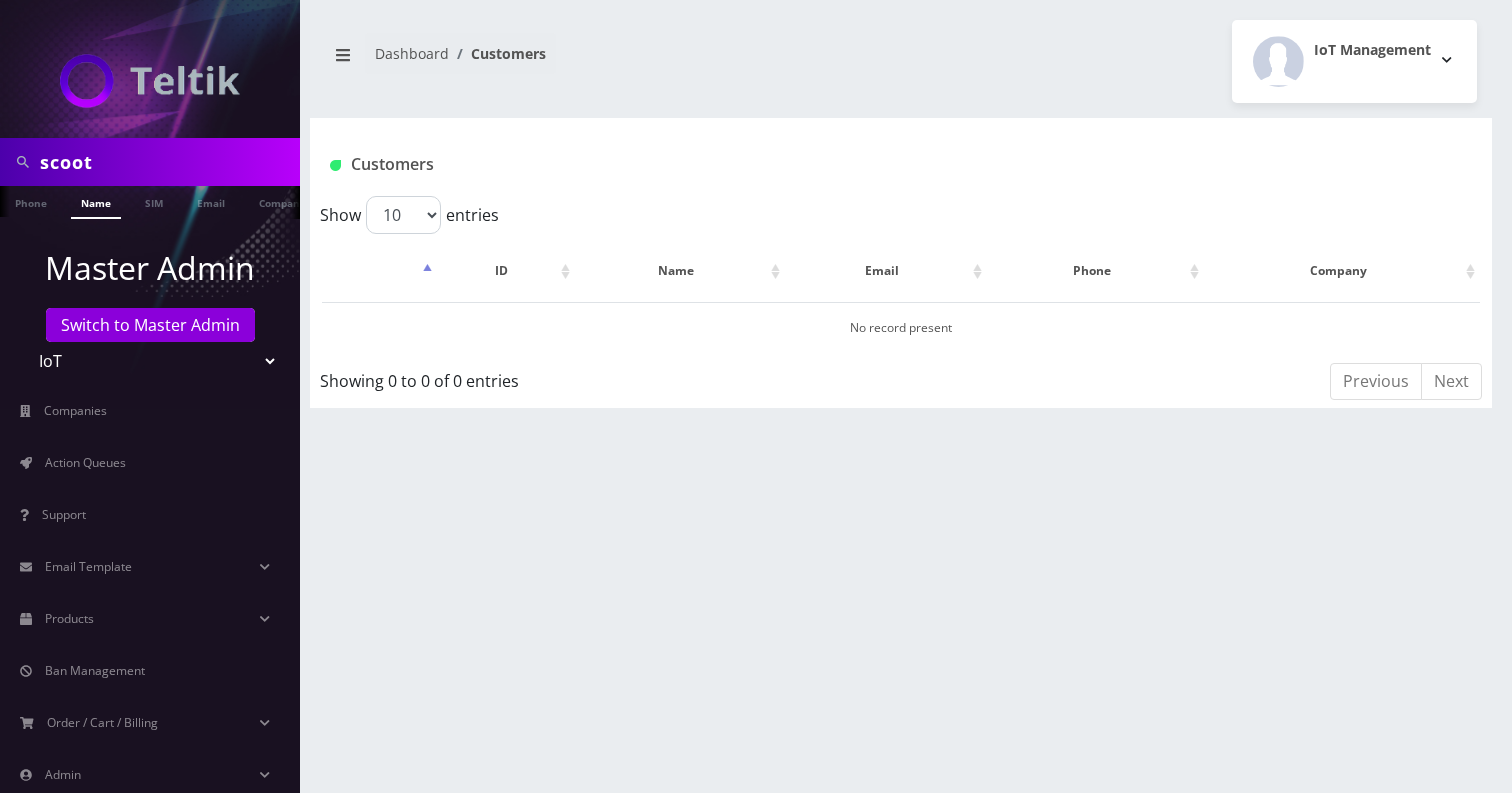 scroll, scrollTop: 0, scrollLeft: 0, axis: both 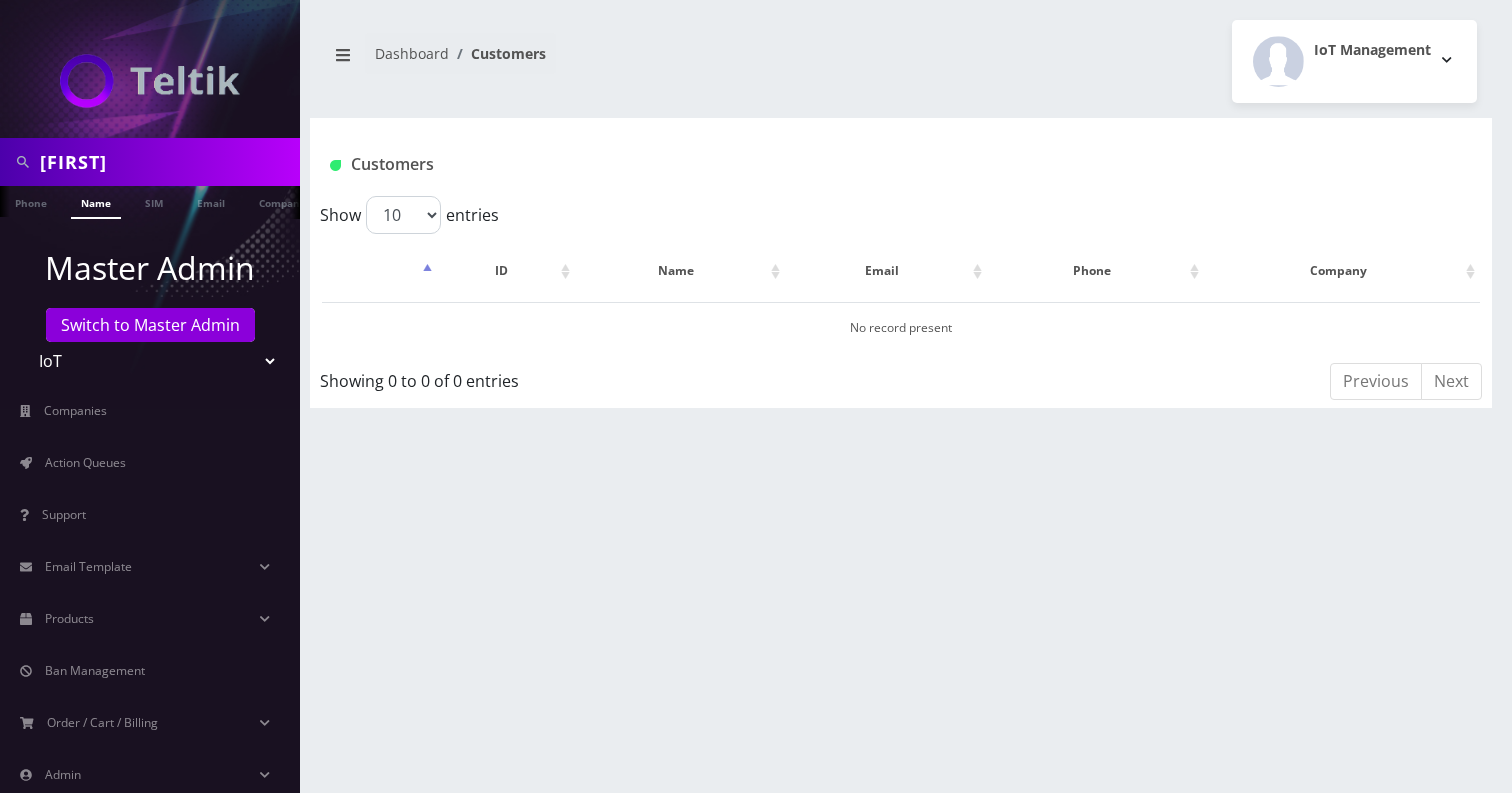 type on "[FIRST]" 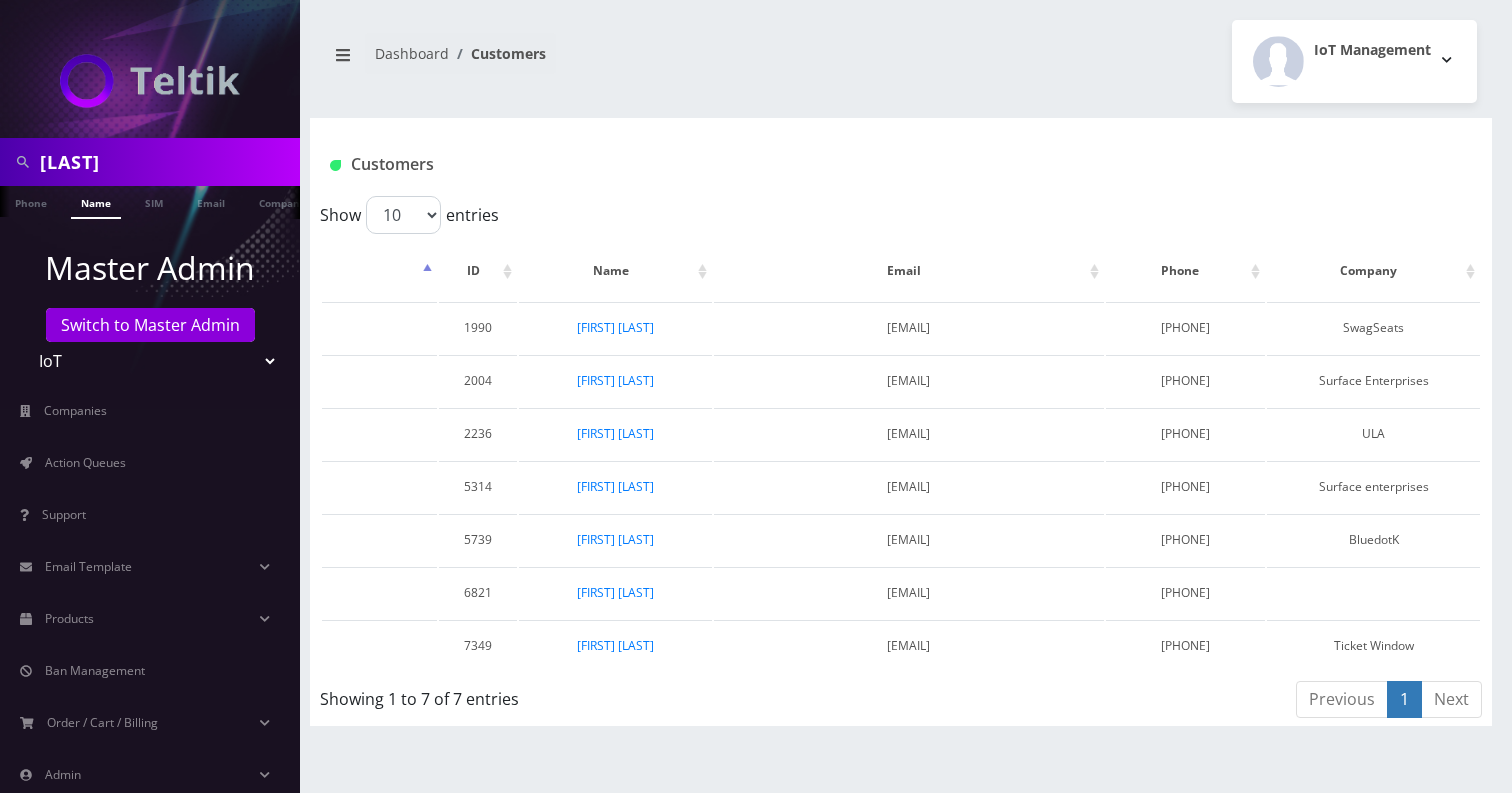 click on "Name" at bounding box center (96, 202) 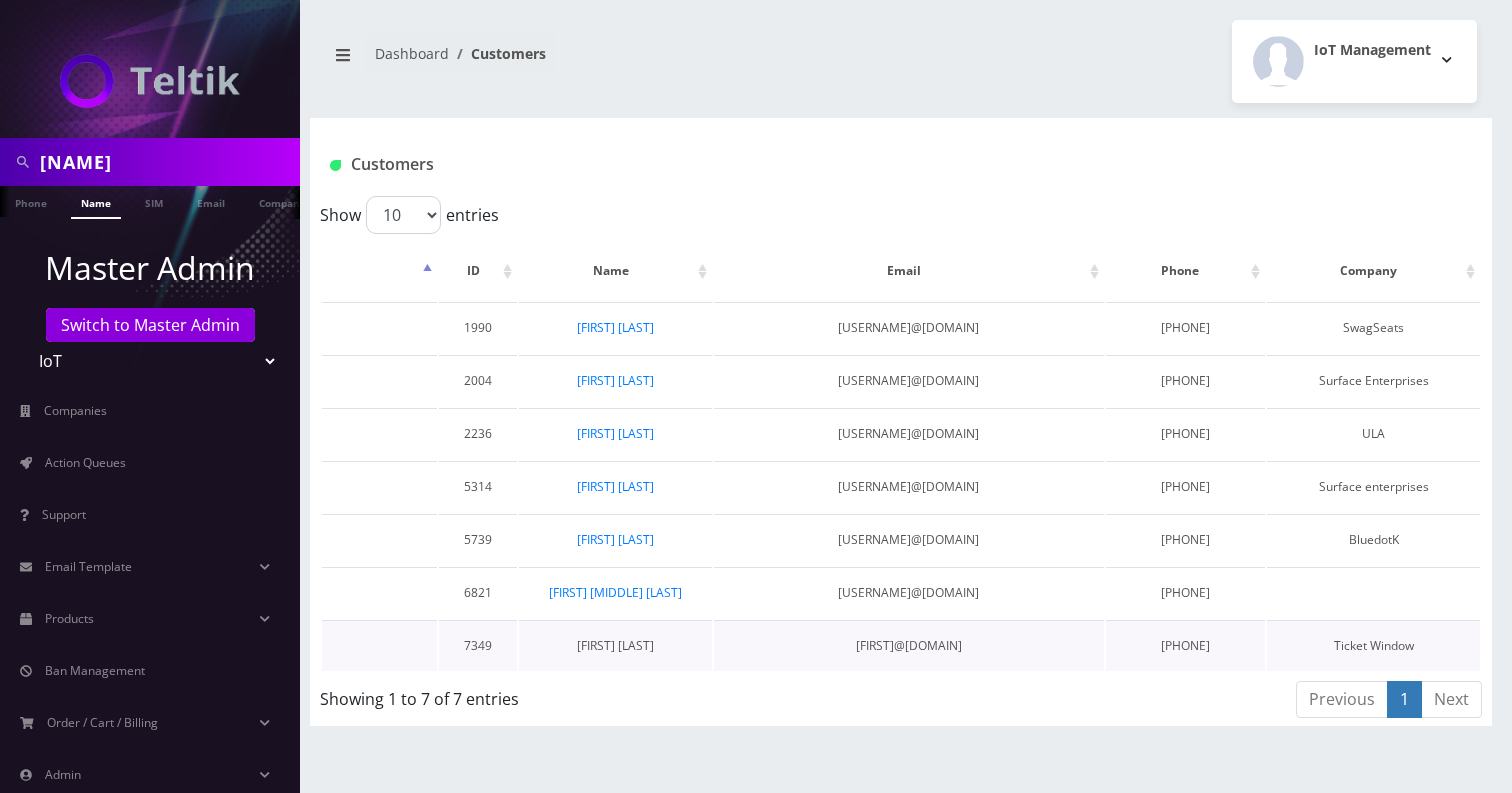scroll, scrollTop: 0, scrollLeft: 0, axis: both 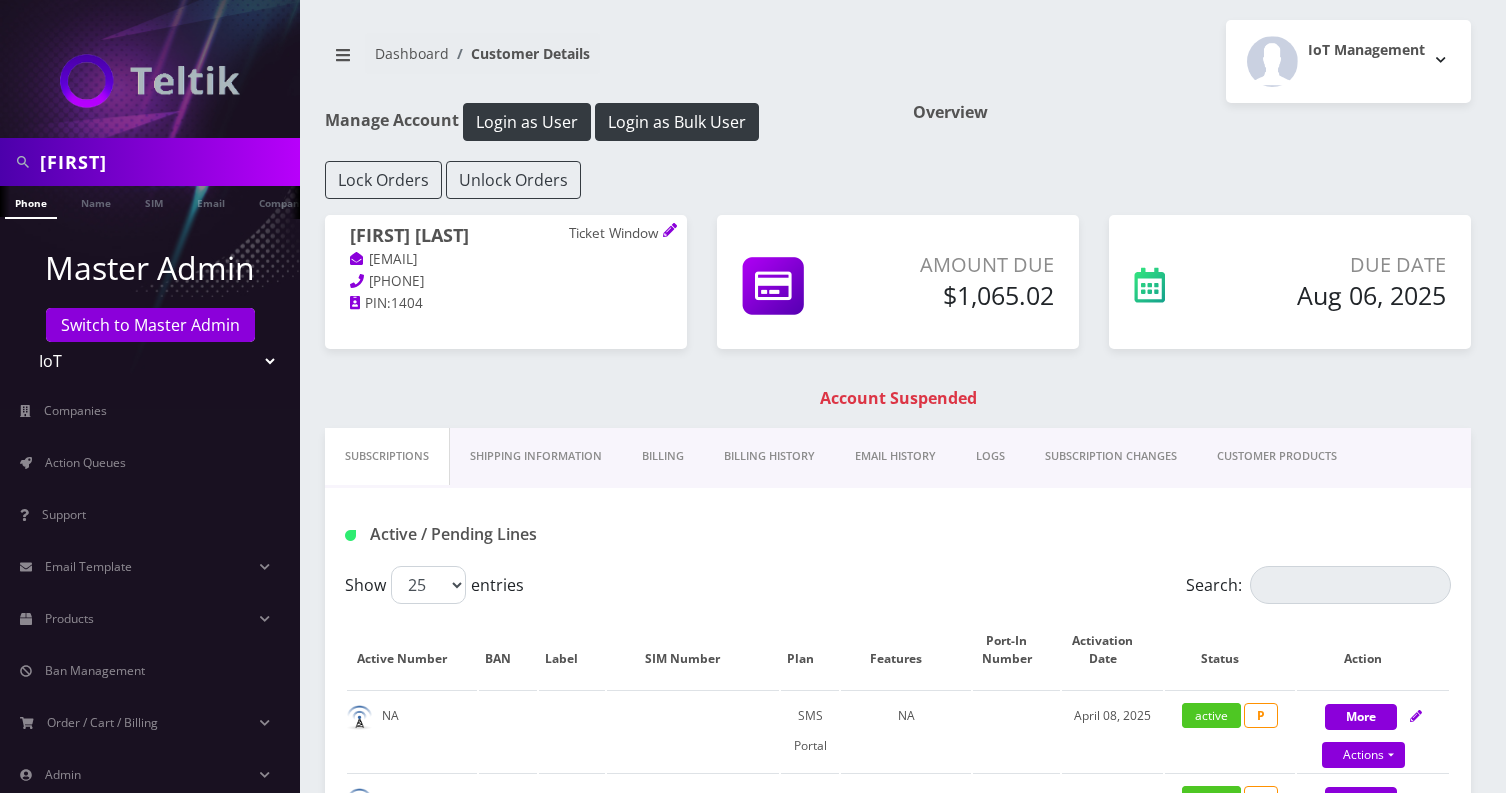 click on "Billing History" at bounding box center (769, 456) 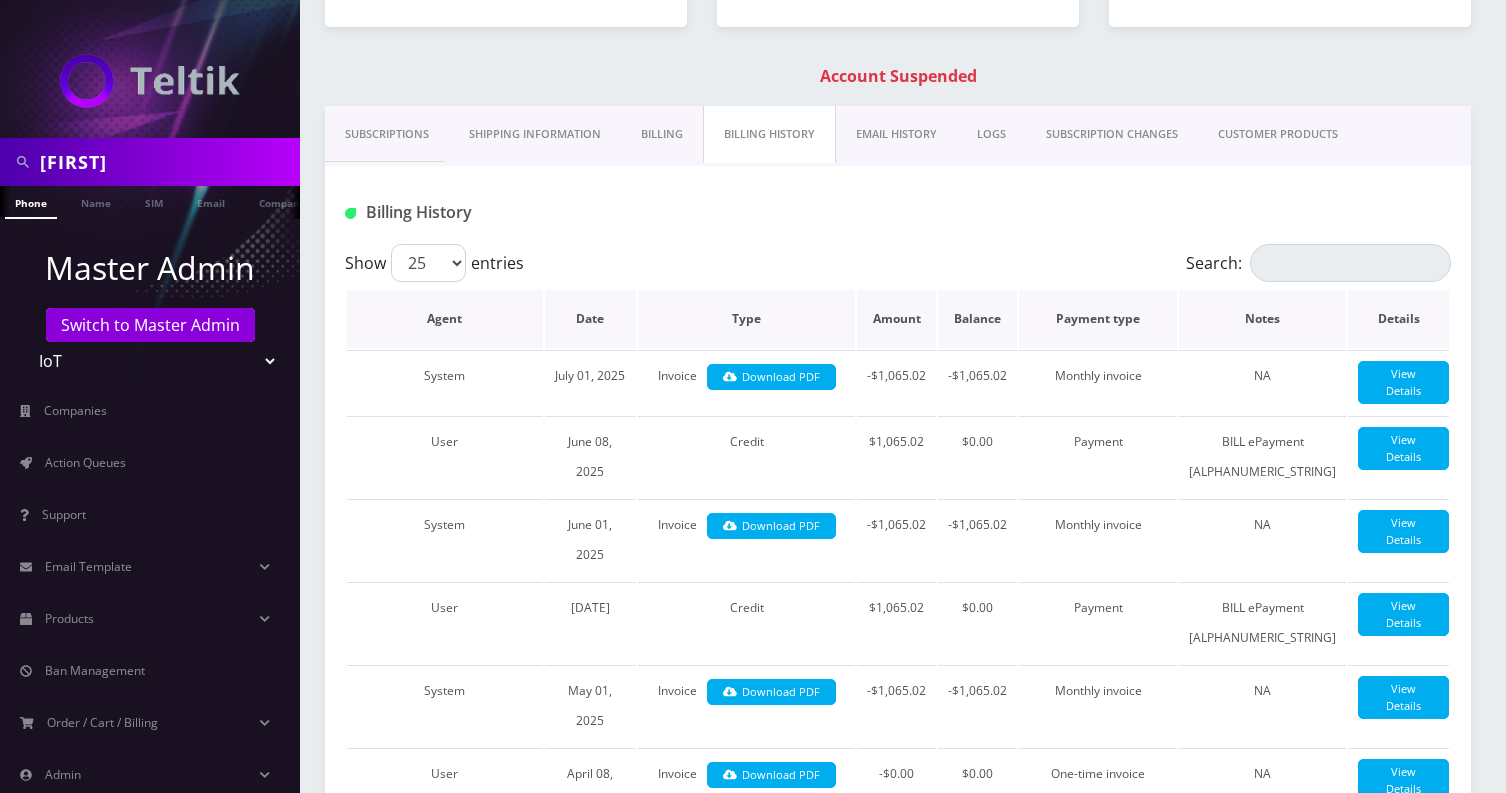 scroll, scrollTop: 324, scrollLeft: 0, axis: vertical 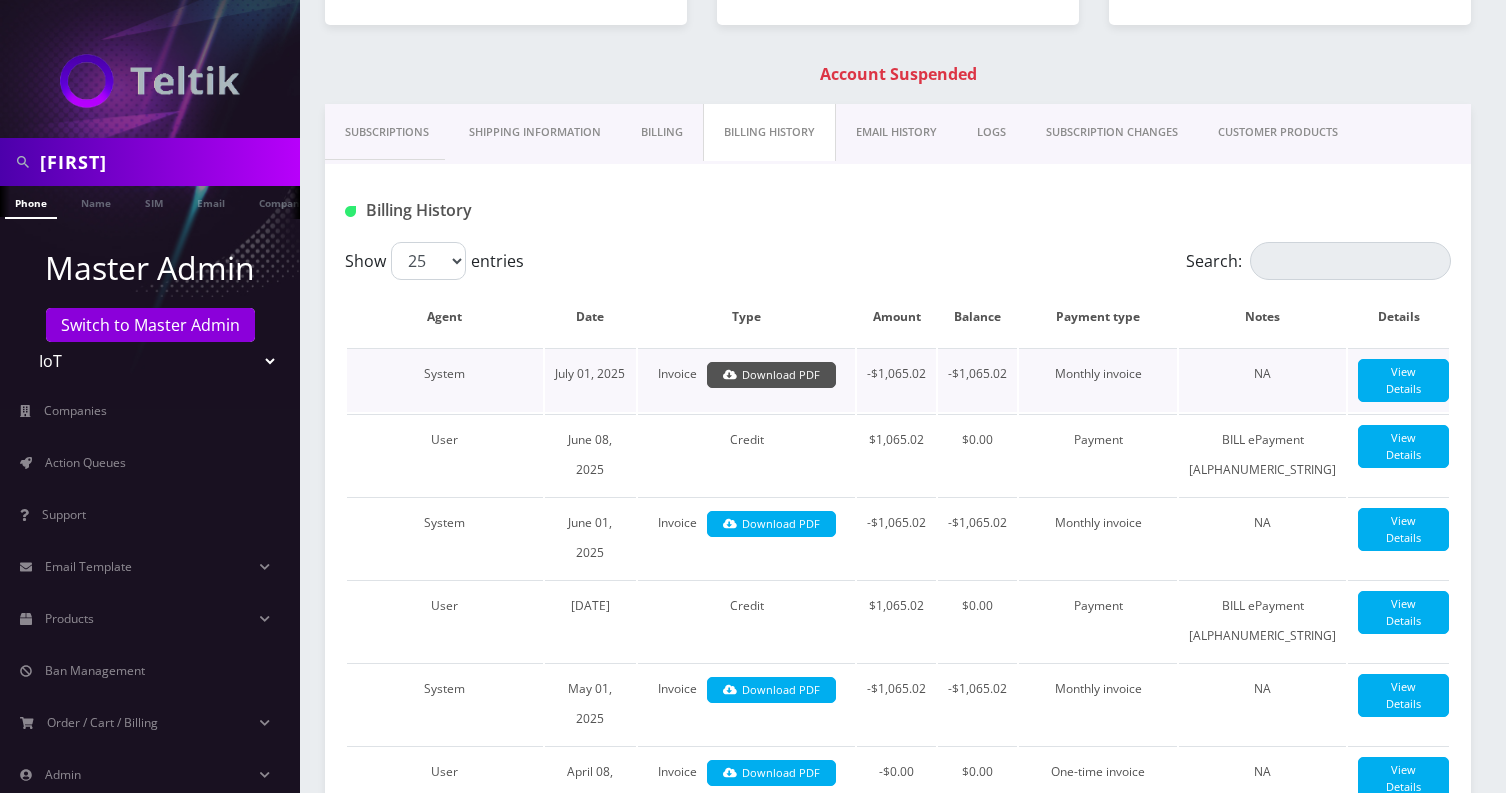 click on "Download PDF" at bounding box center (771, 375) 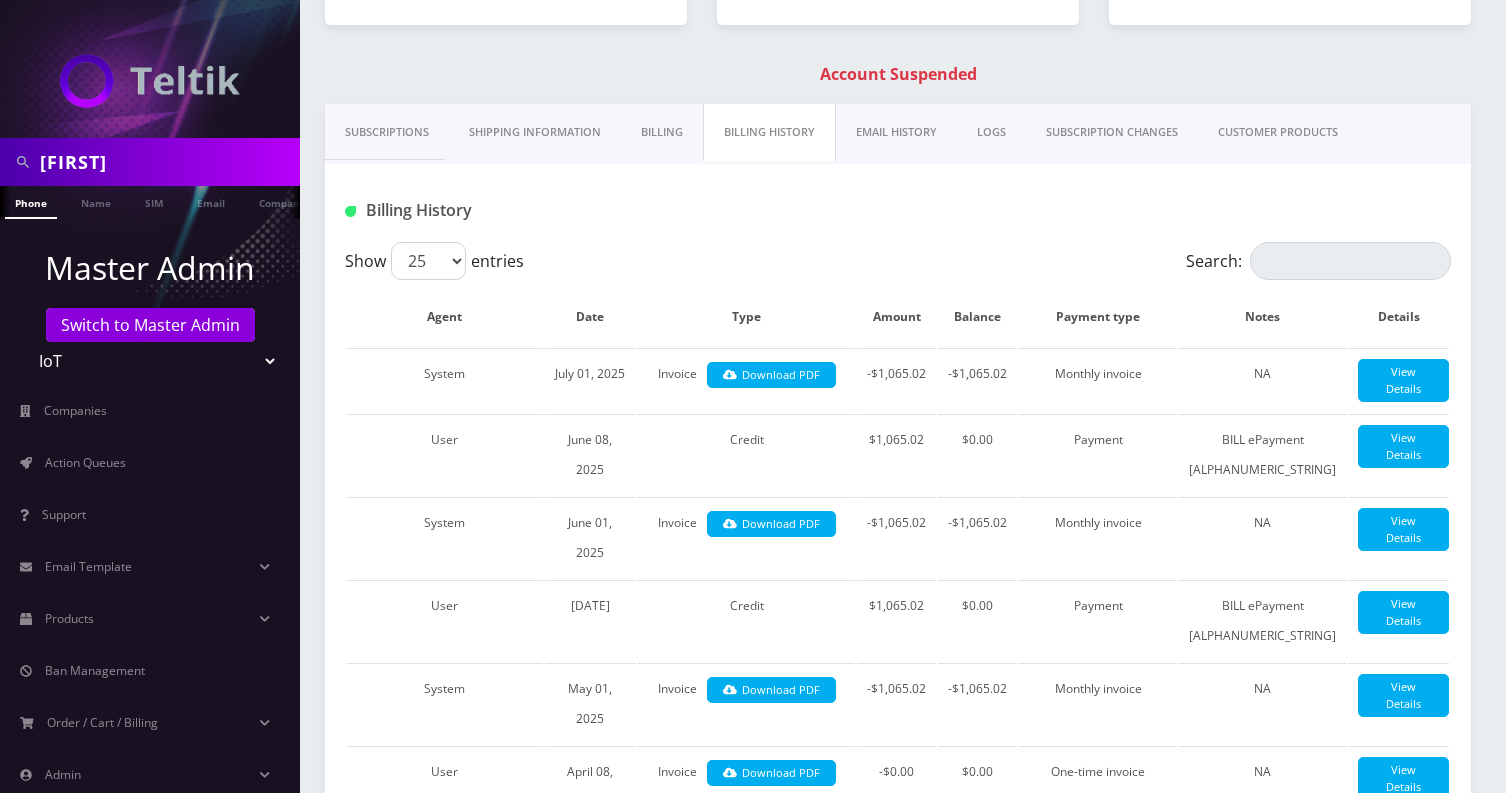 click on "Subscriptions" at bounding box center [387, 132] 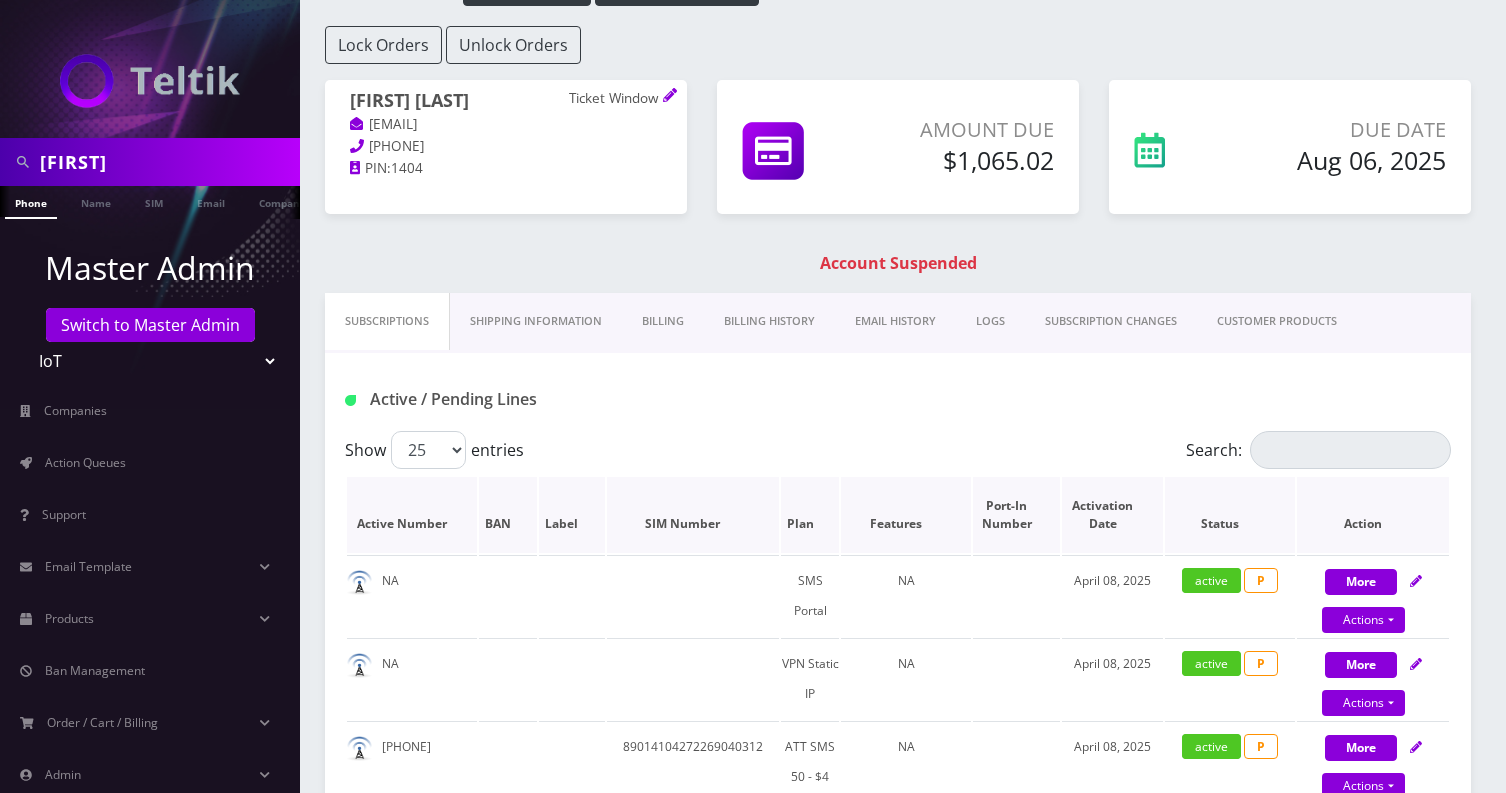 scroll, scrollTop: 0, scrollLeft: 0, axis: both 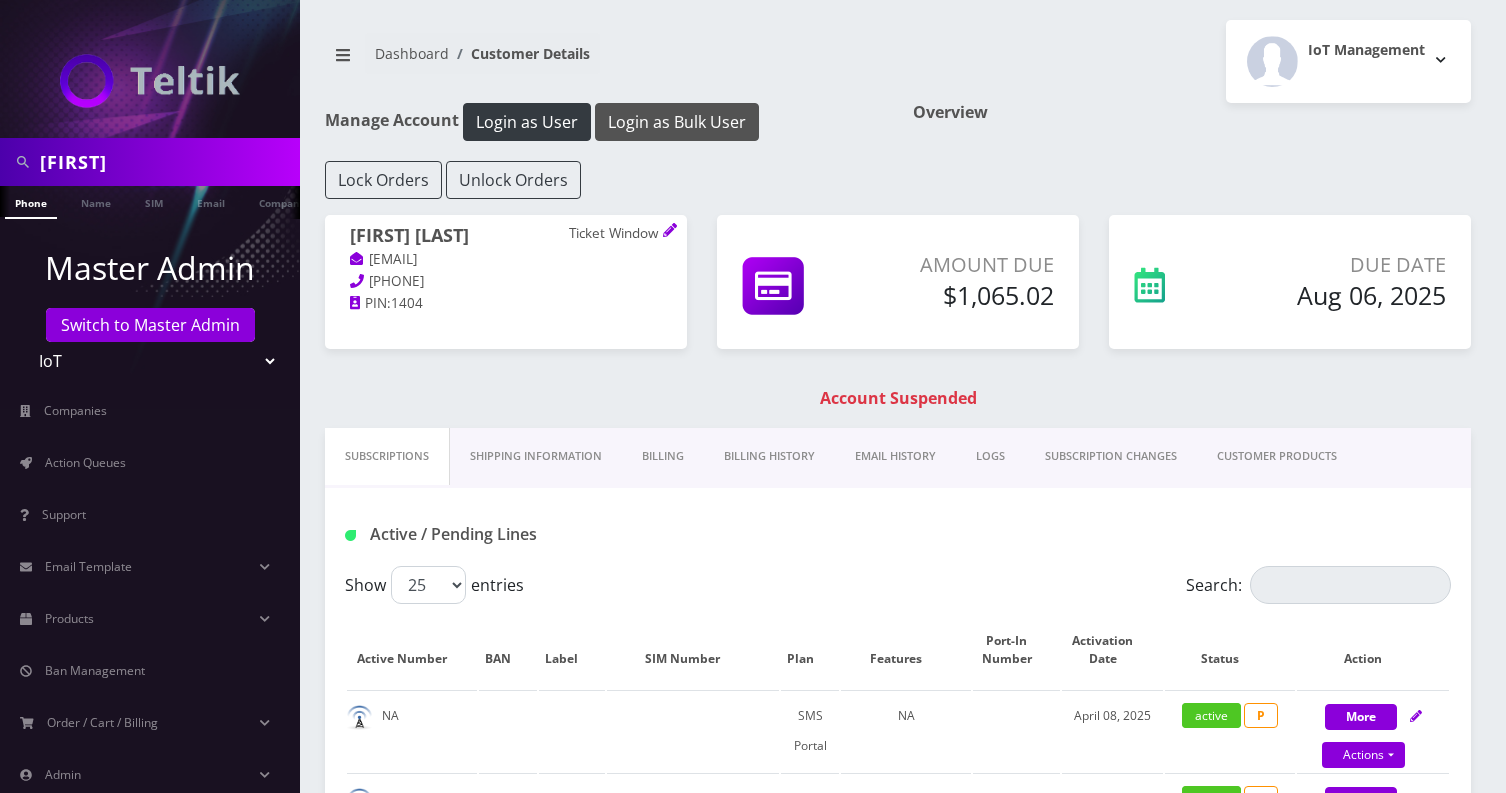click on "Login as Bulk User" at bounding box center [677, 122] 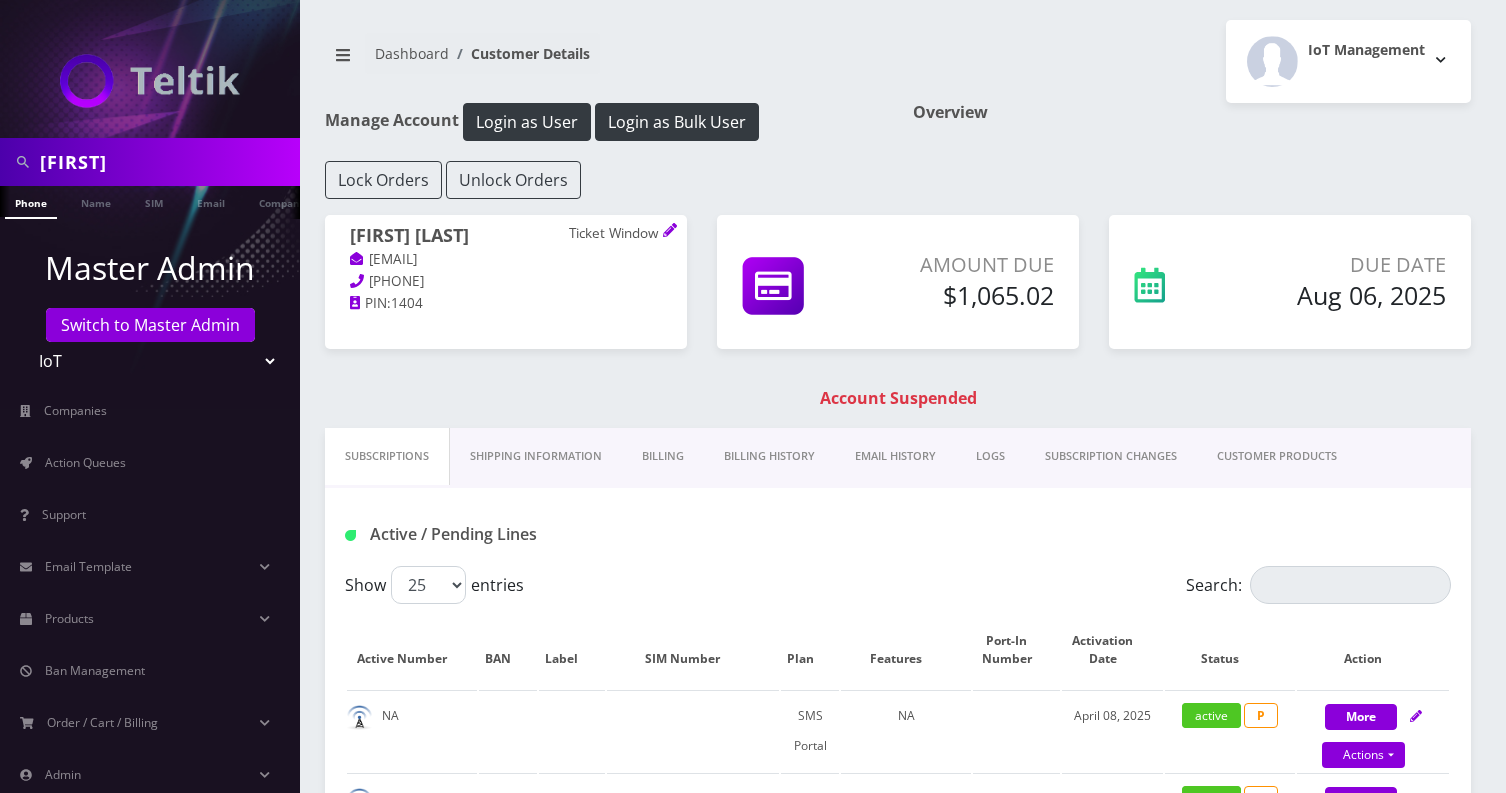 click on "CUSTOMER PRODUCTS" at bounding box center (1277, 456) 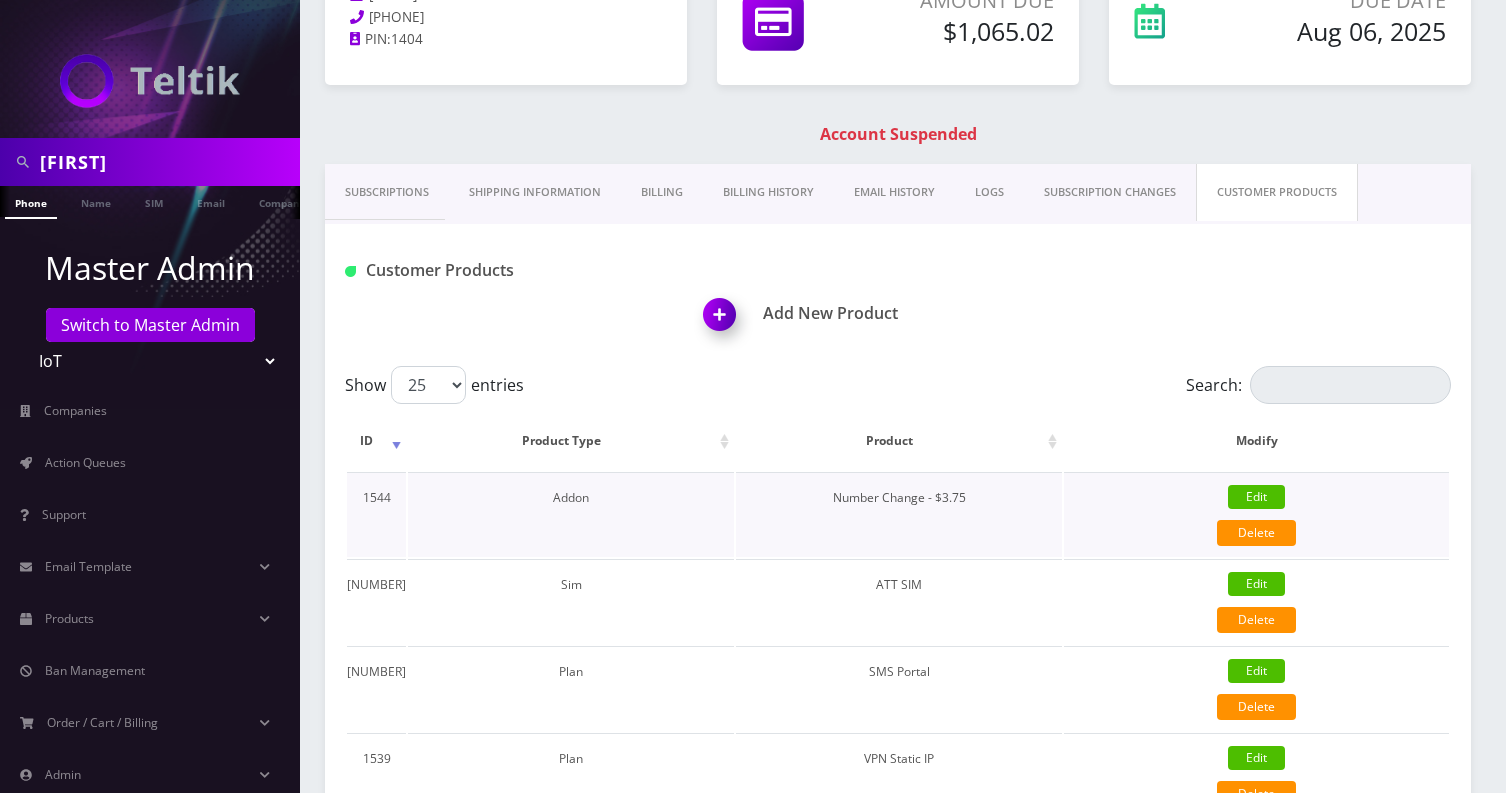 scroll, scrollTop: 155, scrollLeft: 0, axis: vertical 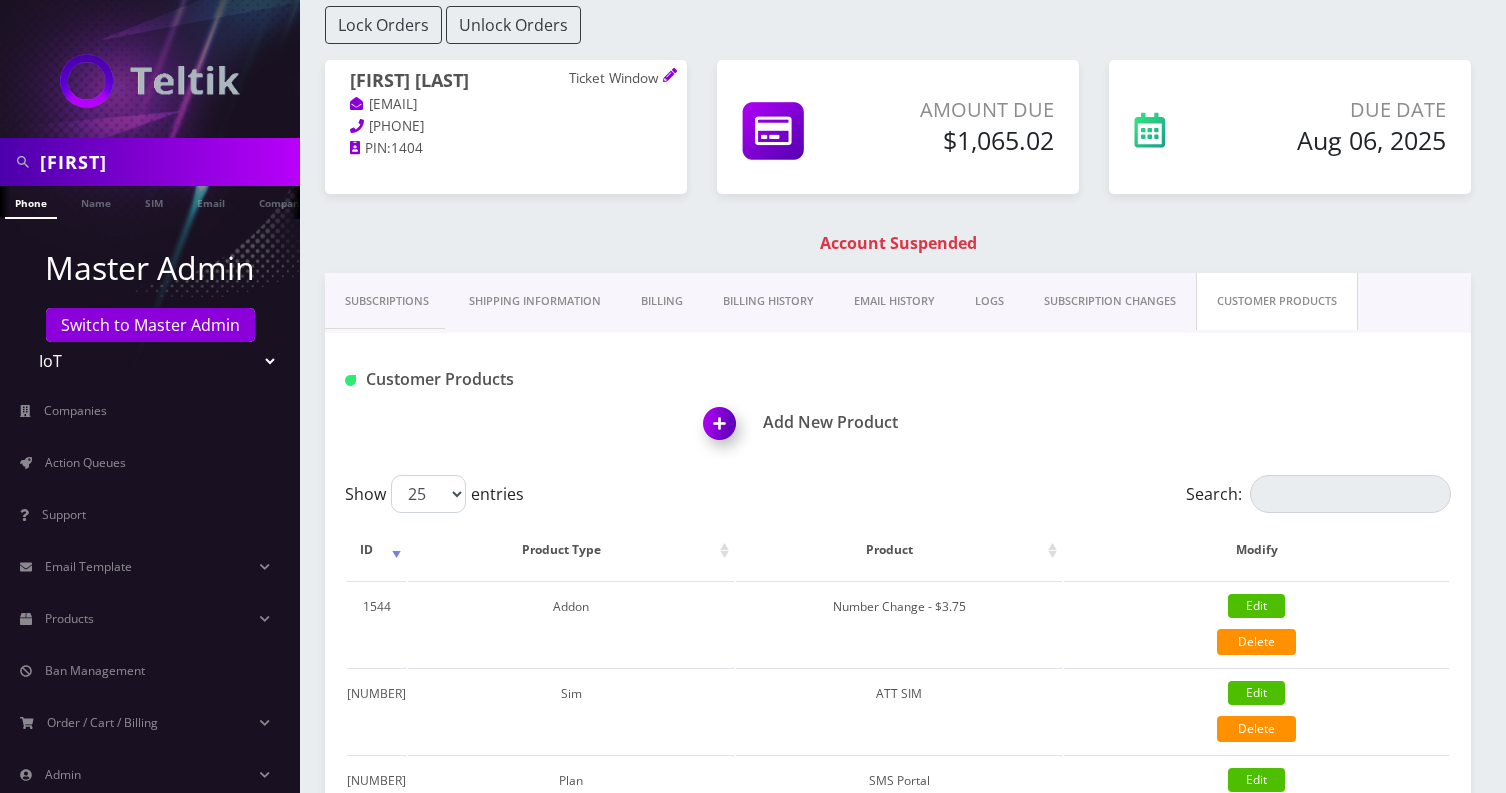click on "Billing History" at bounding box center (768, 301) 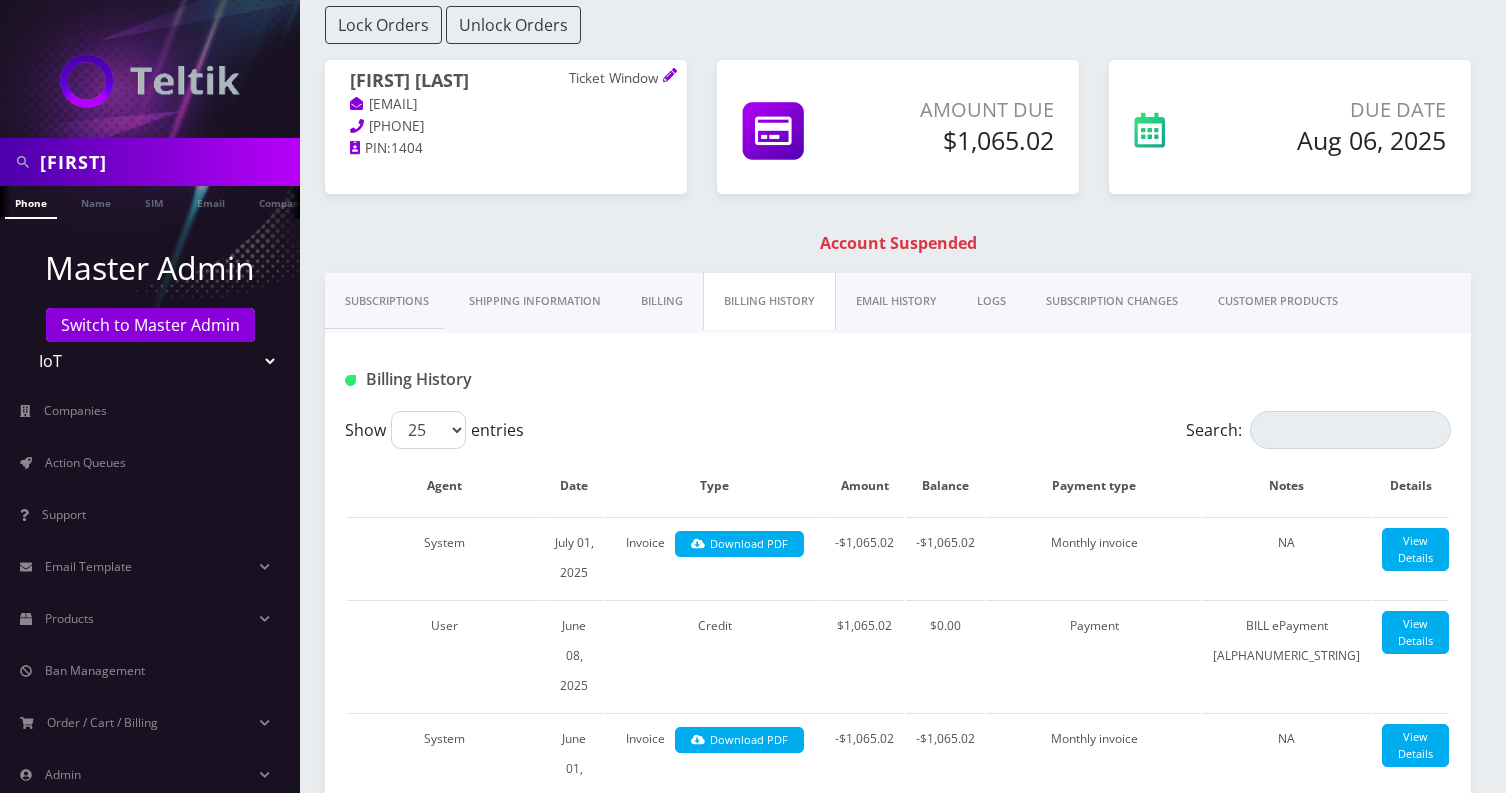 click on "Billing" at bounding box center (662, 301) 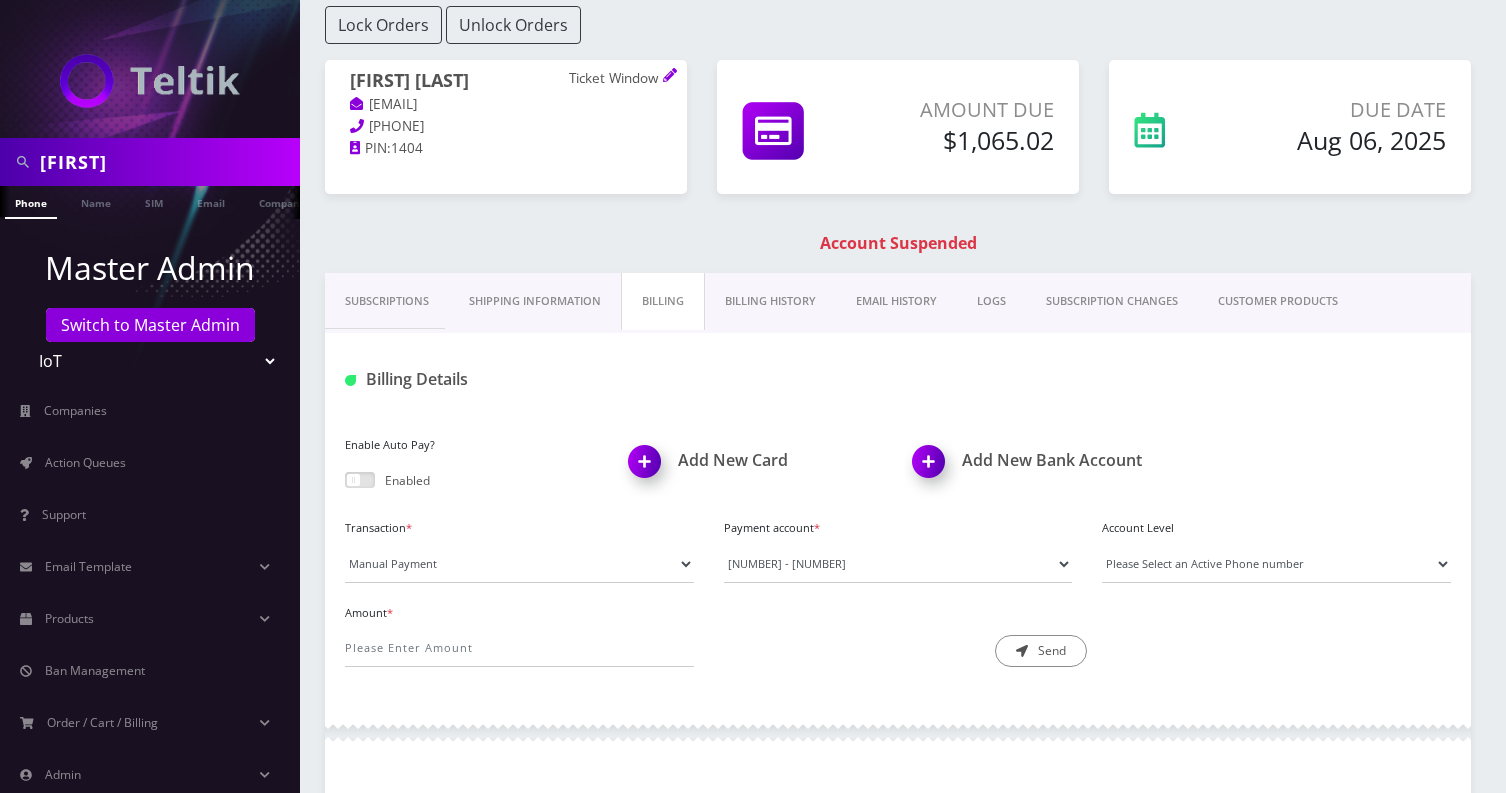 click on "Shipping Information" at bounding box center (535, 301) 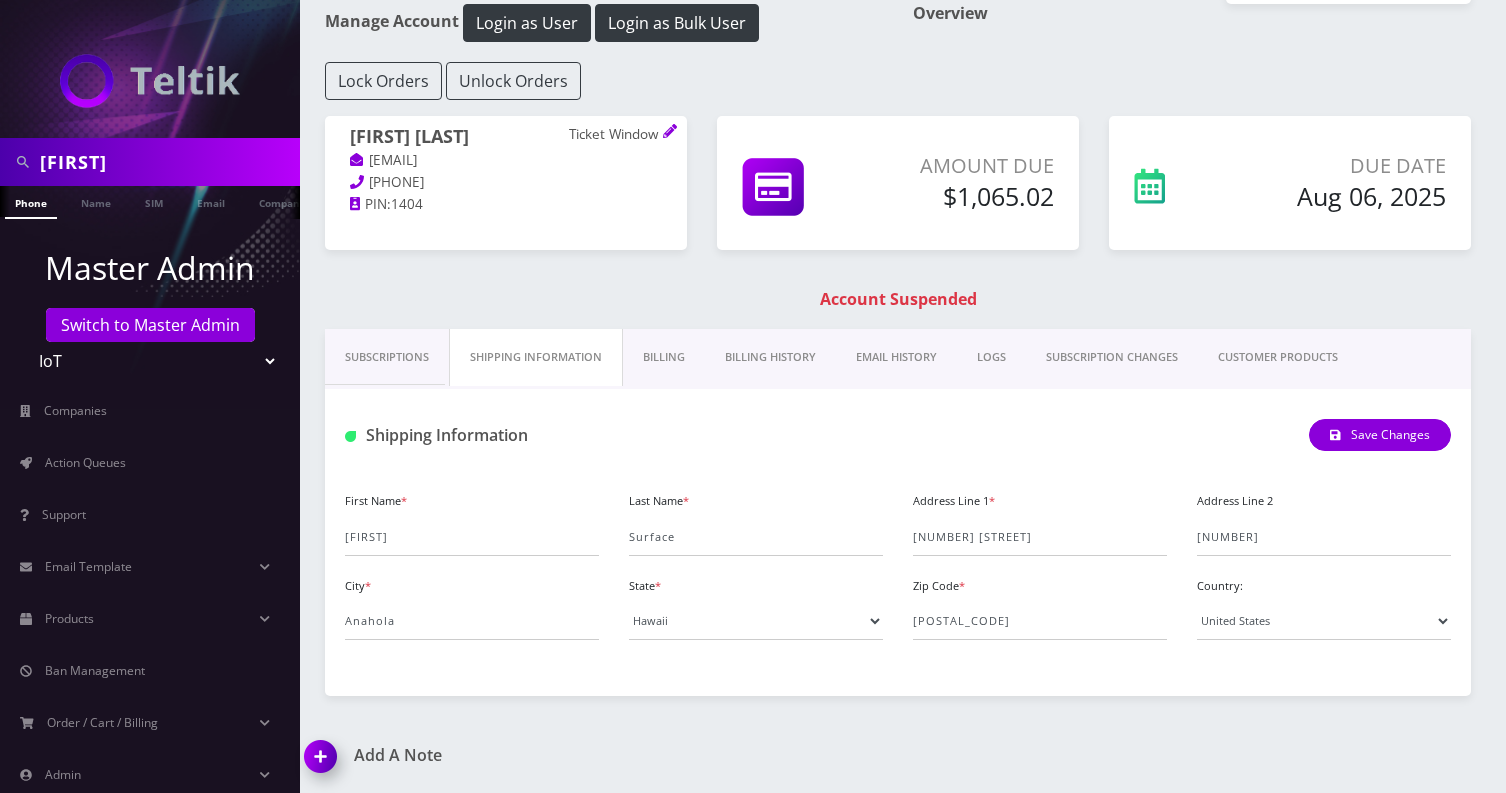 scroll, scrollTop: 98, scrollLeft: 0, axis: vertical 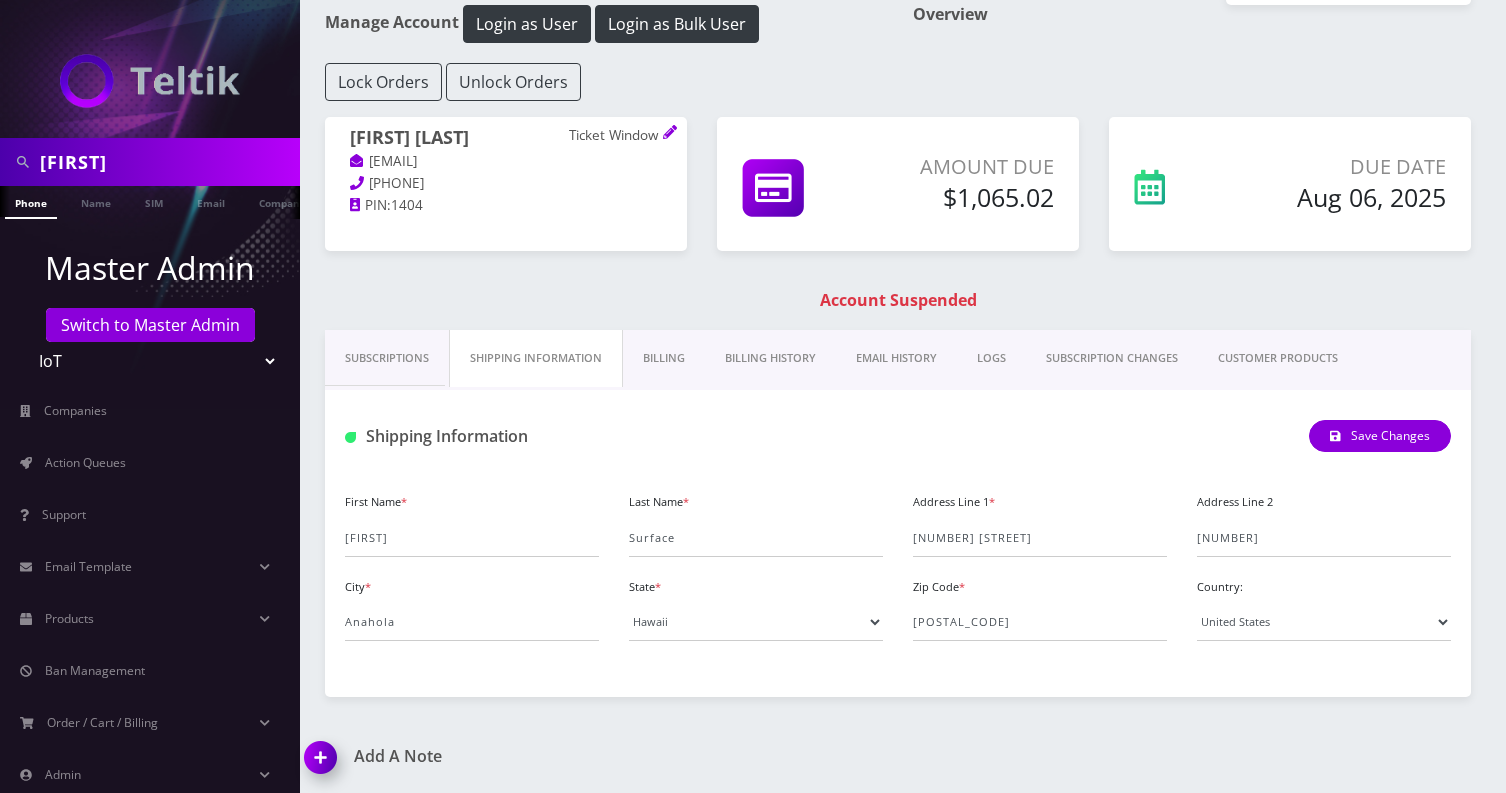 click on "Shipping Information" at bounding box center [536, 358] 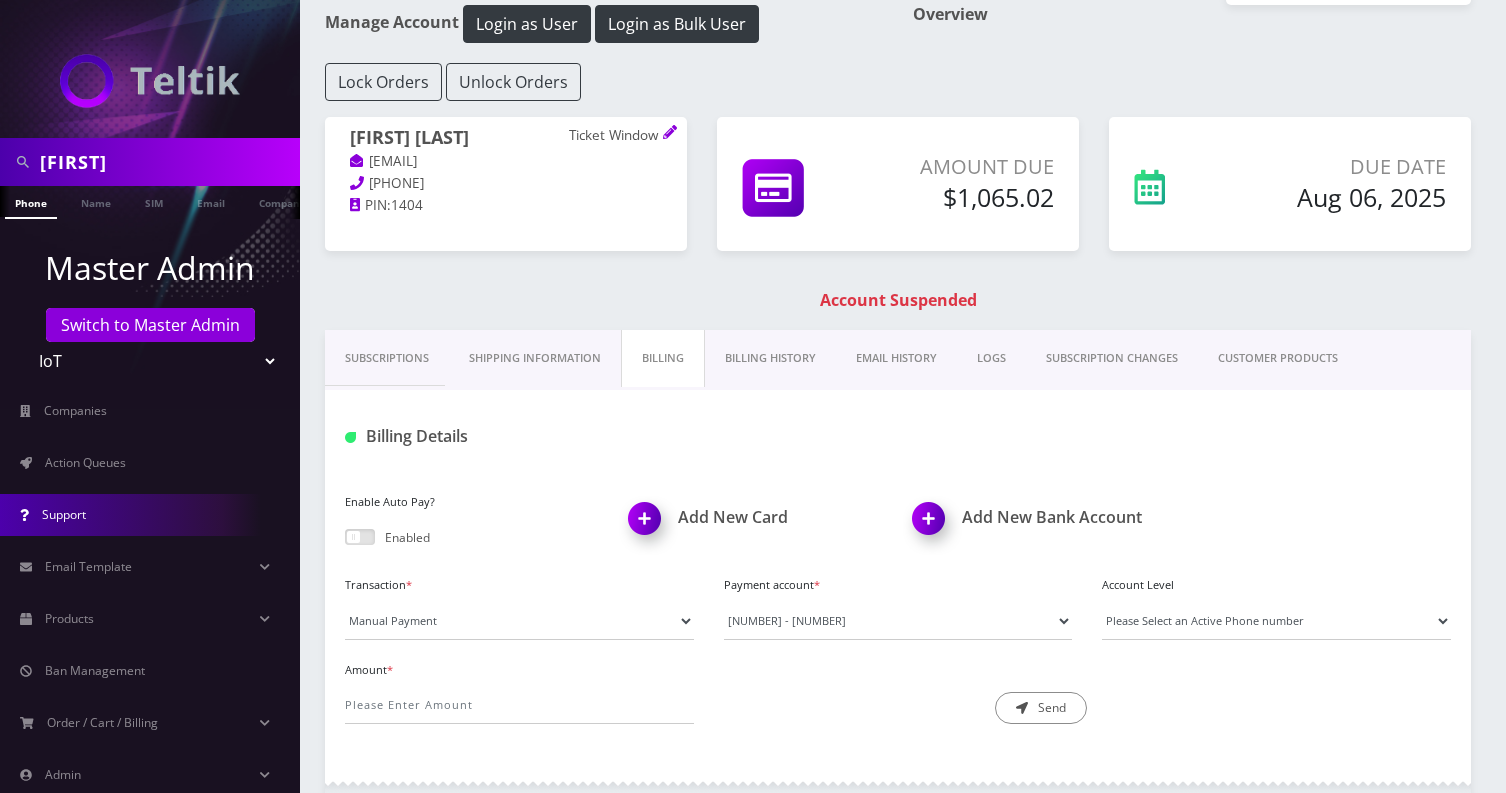 click on "Support" at bounding box center [150, 515] 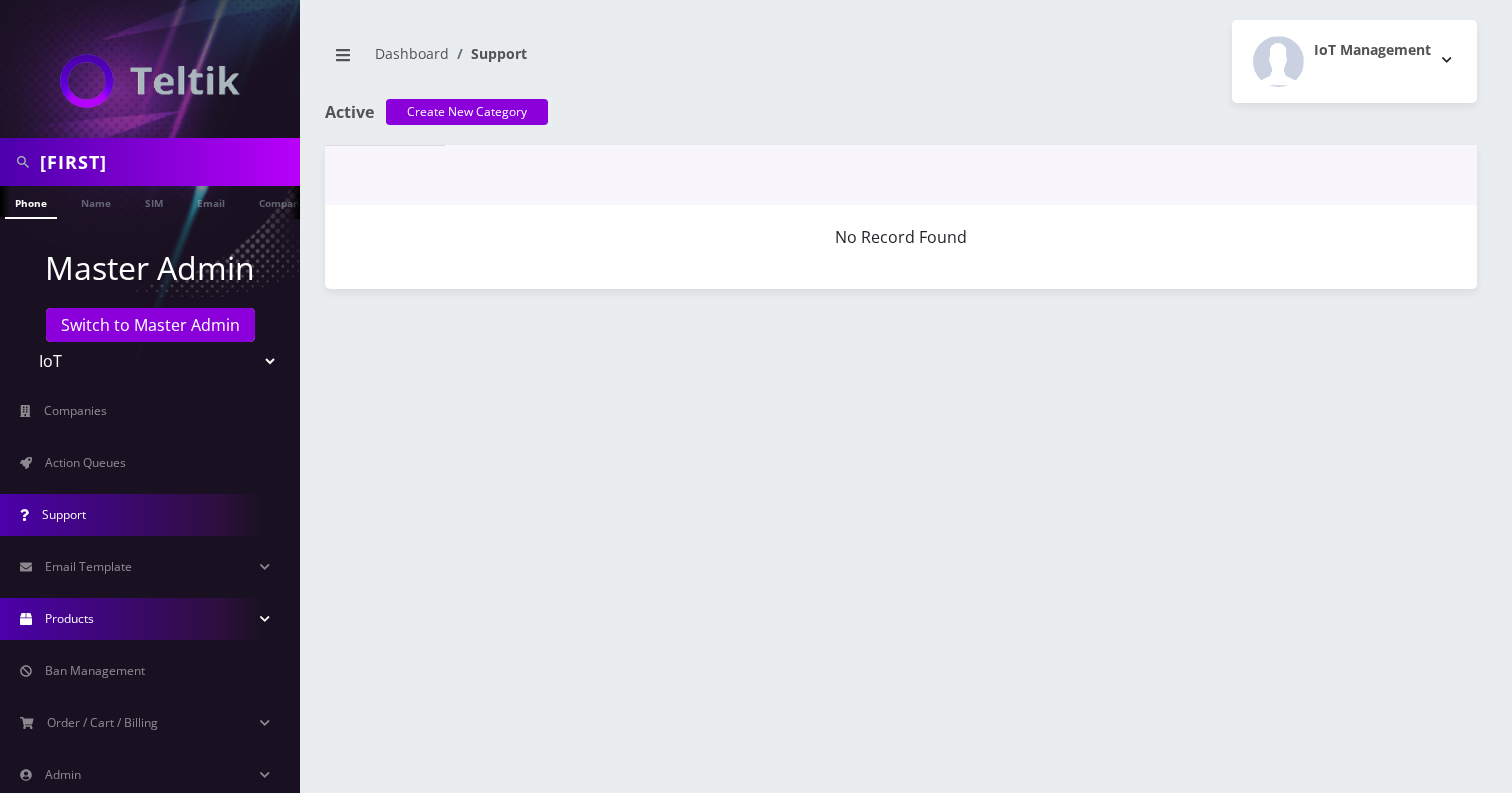 scroll, scrollTop: 0, scrollLeft: 0, axis: both 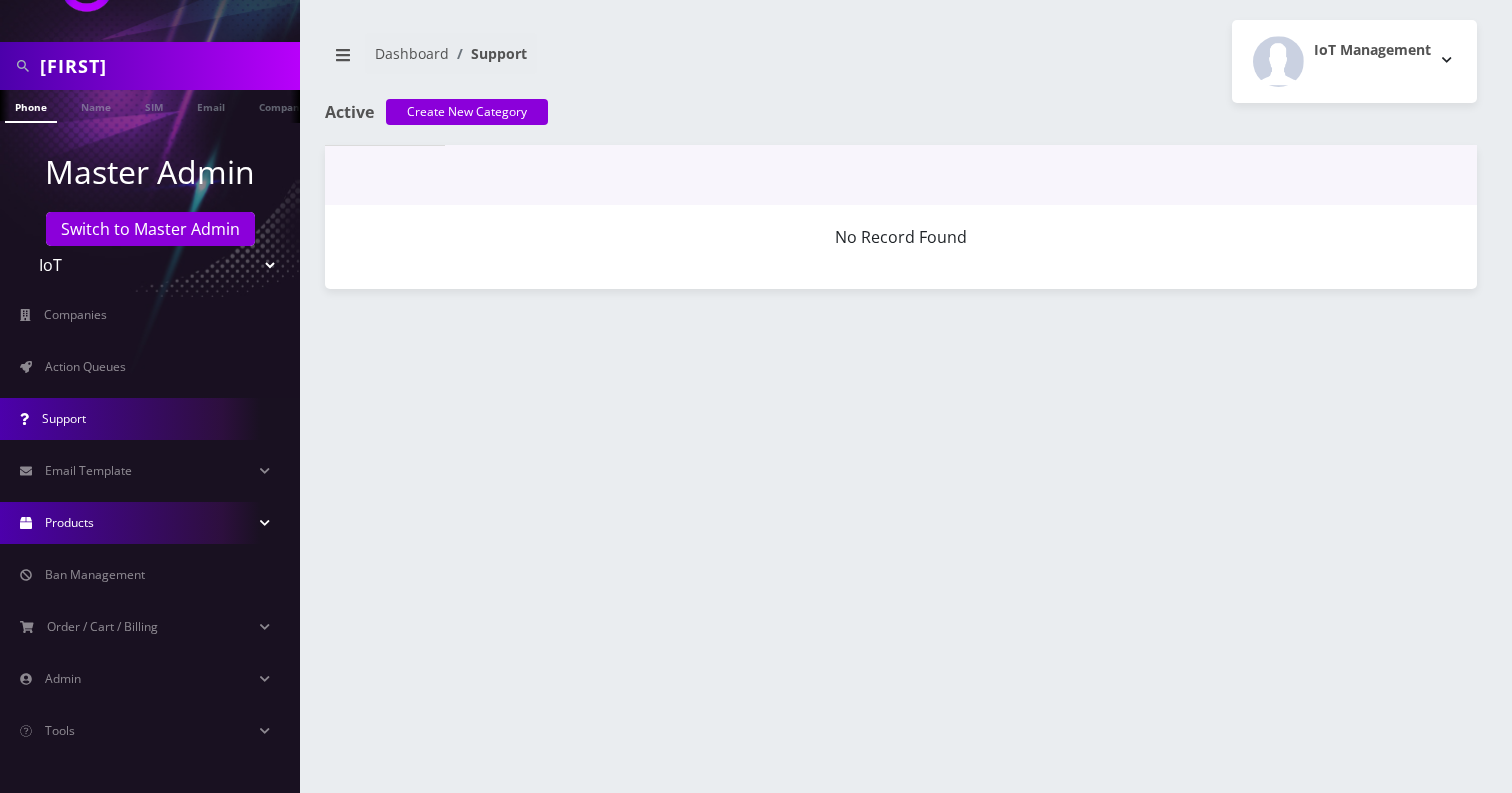 click on "Products" at bounding box center (150, 523) 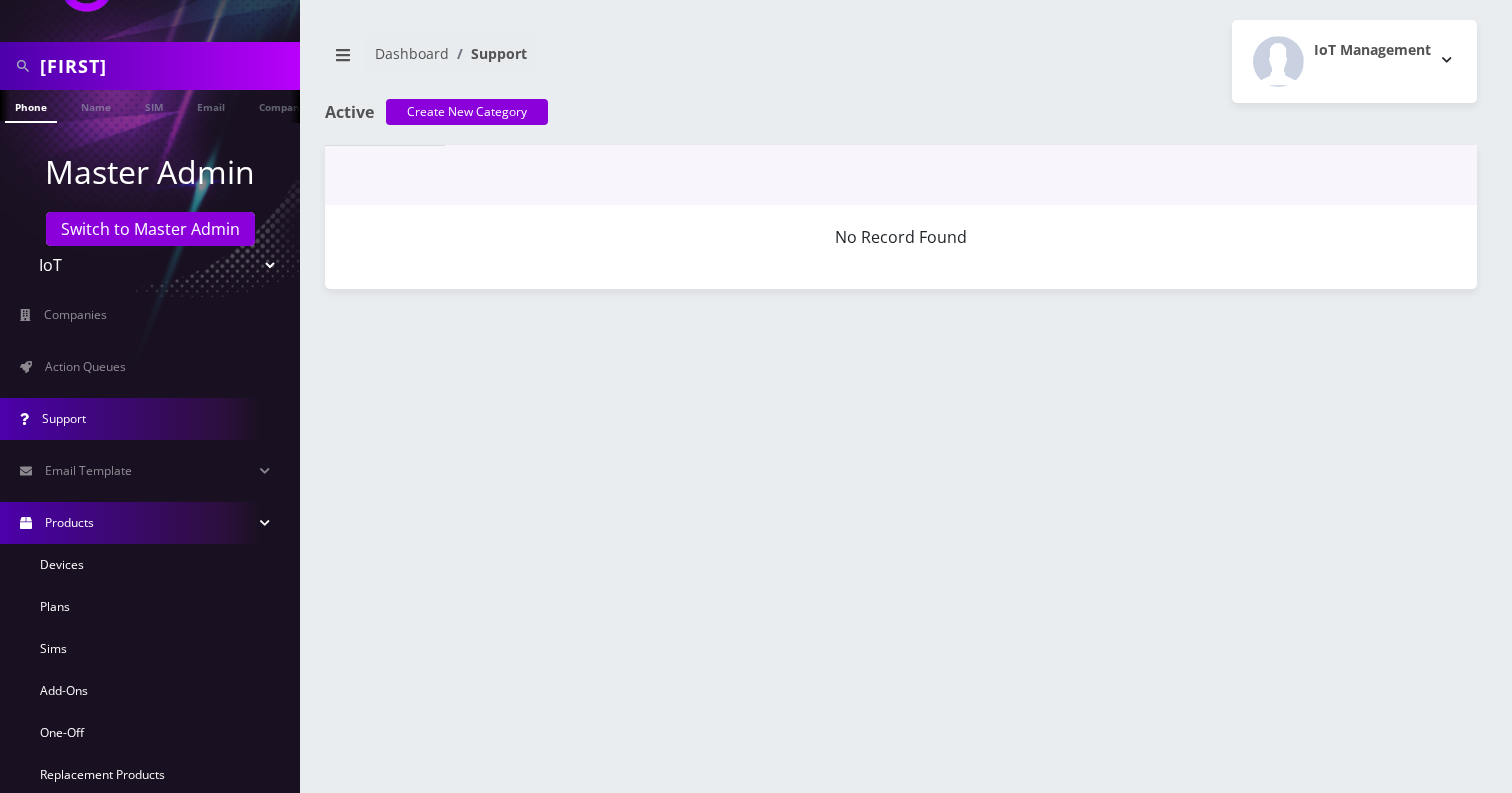 scroll, scrollTop: 273, scrollLeft: 0, axis: vertical 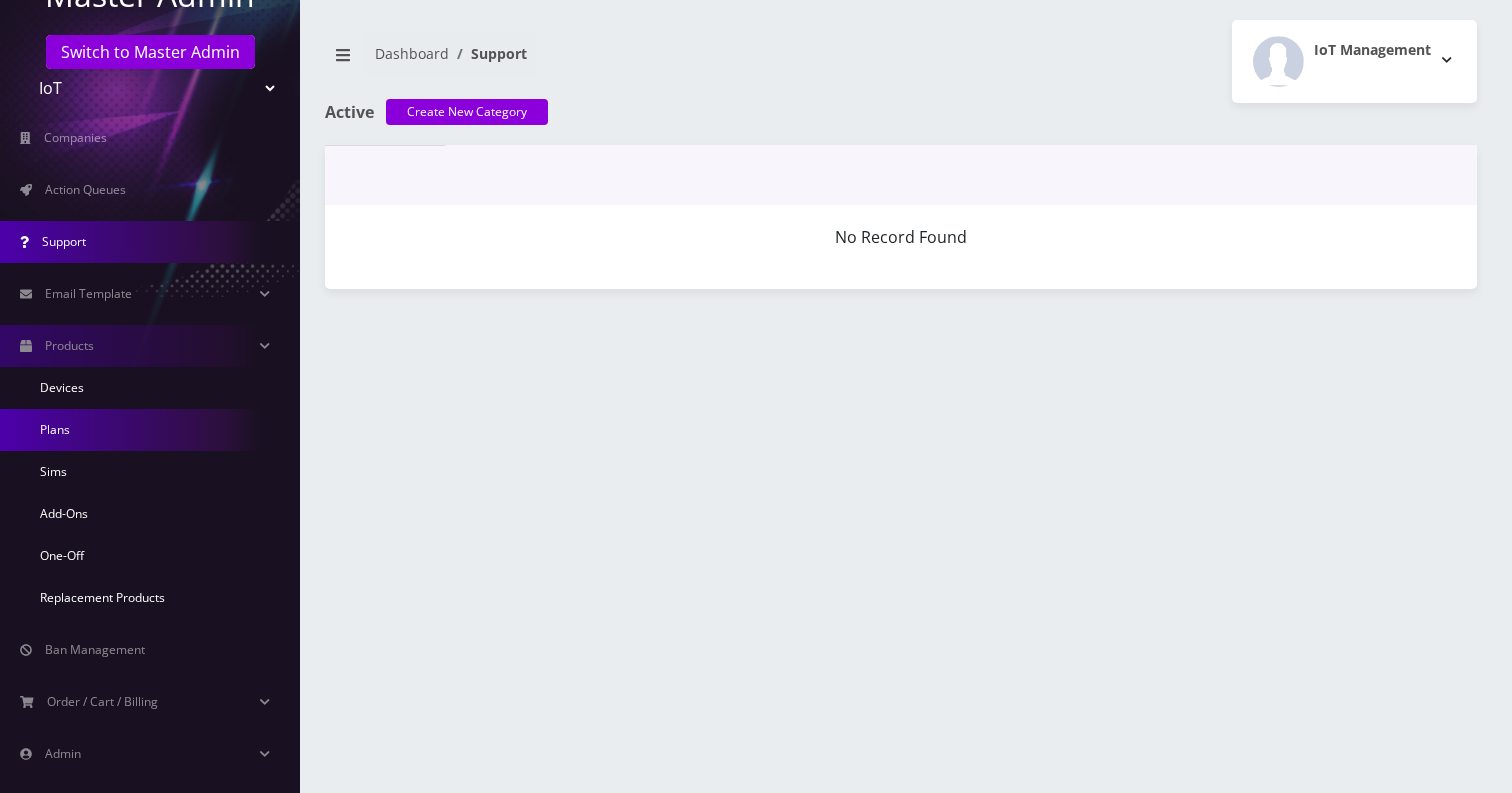 click on "Plans" at bounding box center (150, 430) 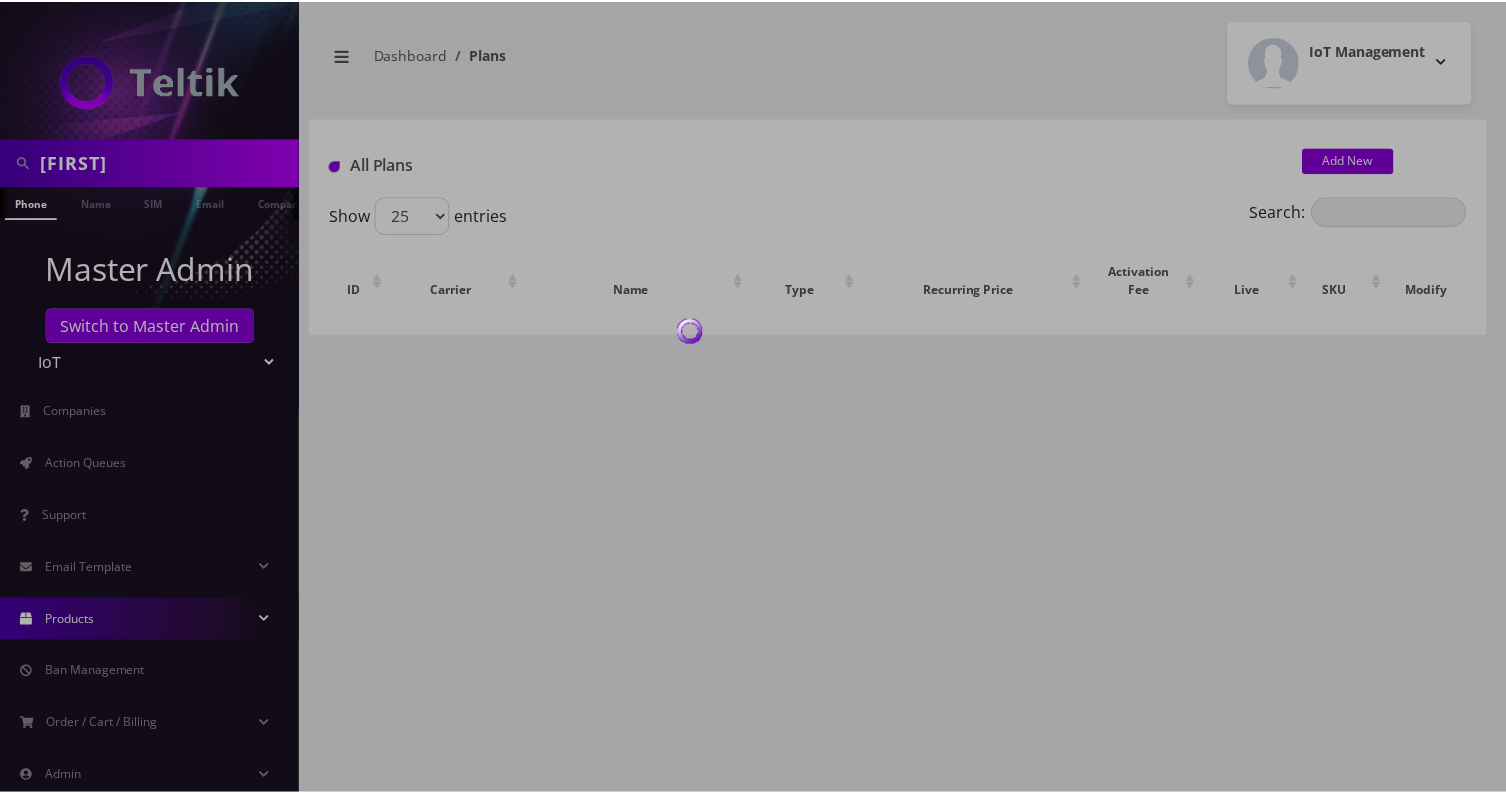 scroll, scrollTop: 0, scrollLeft: 0, axis: both 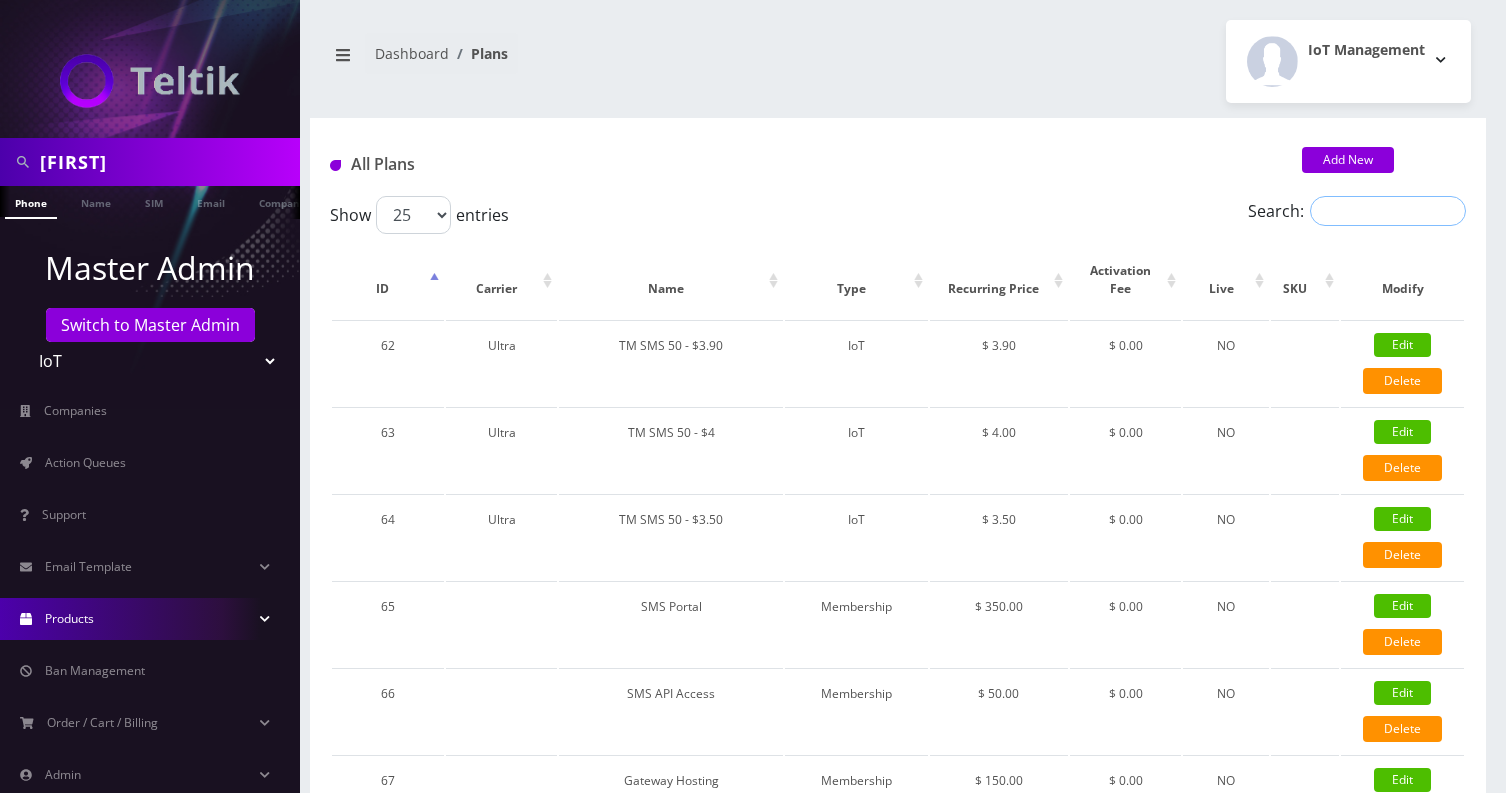 click on "Search:" at bounding box center (1388, 211) 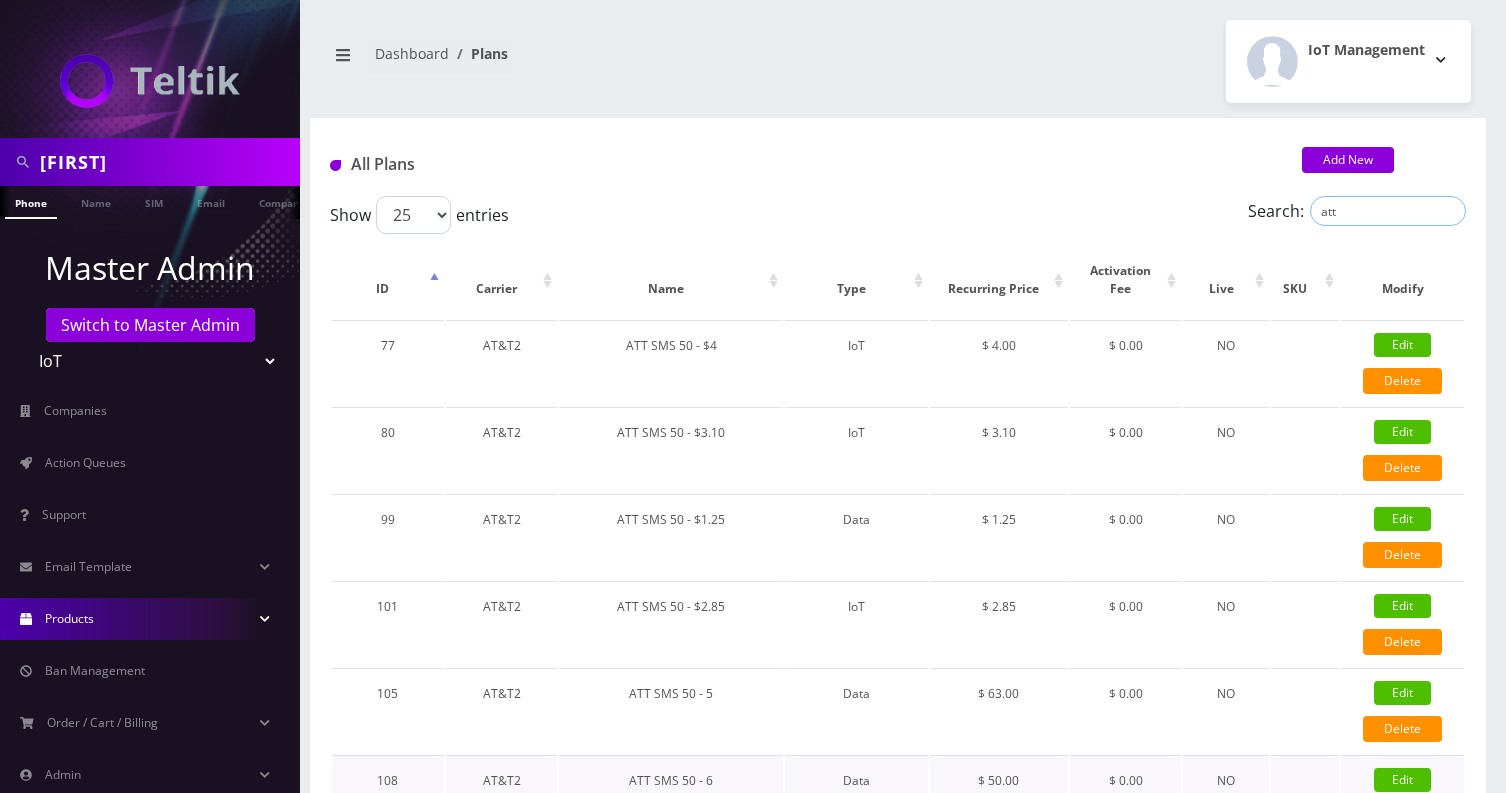 type on "att" 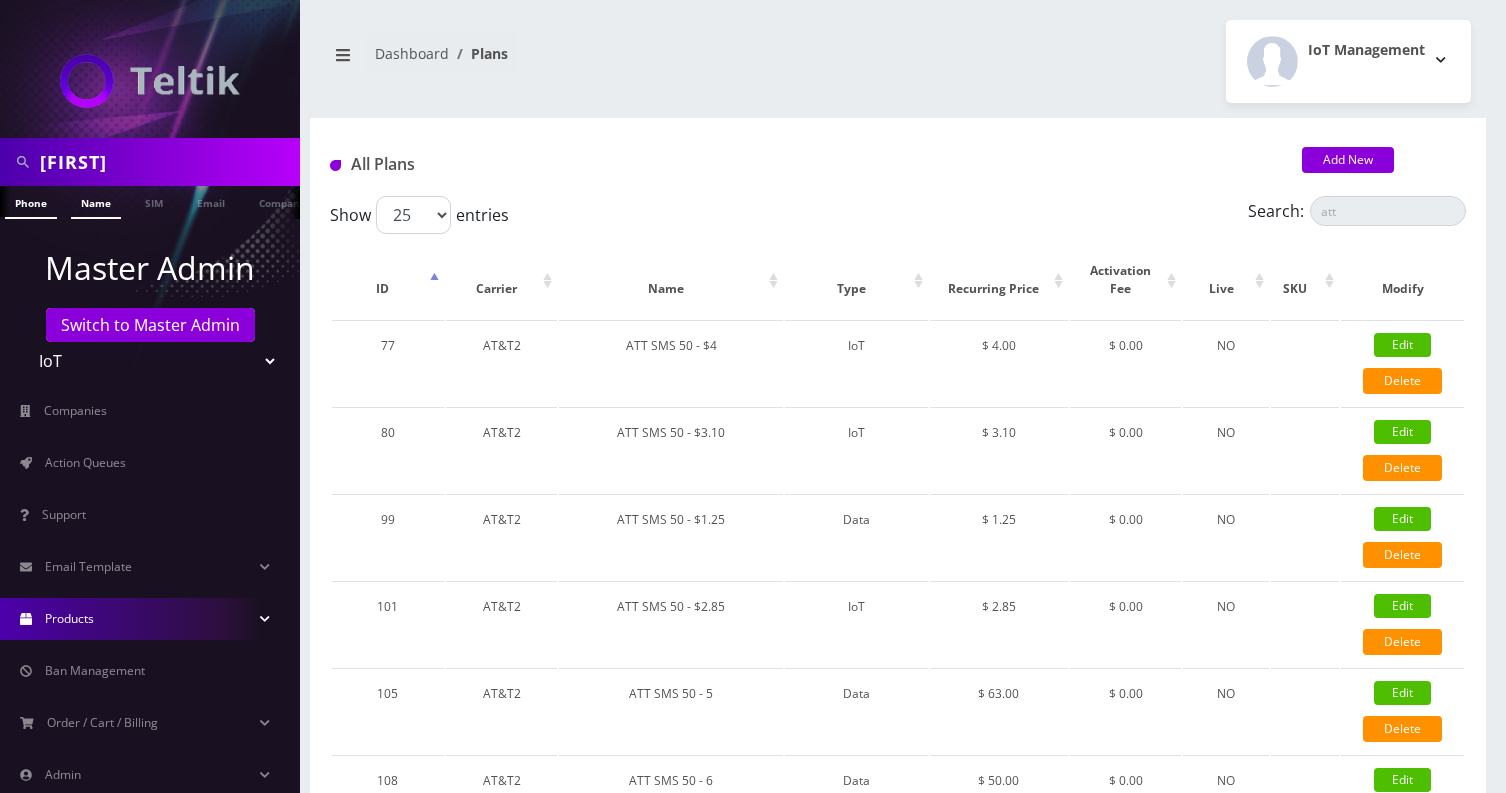click on "Name" at bounding box center [96, 202] 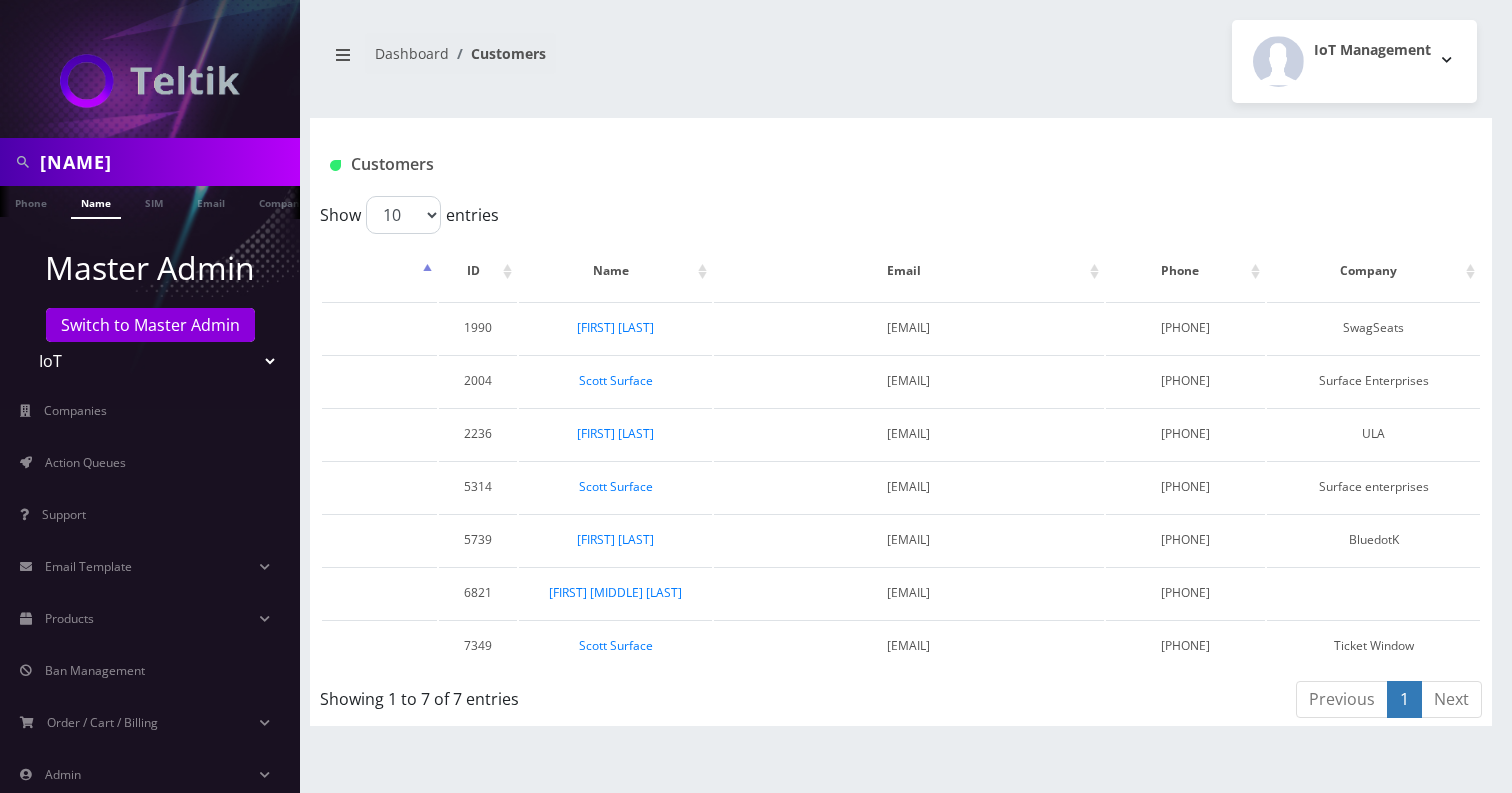 scroll, scrollTop: 0, scrollLeft: 0, axis: both 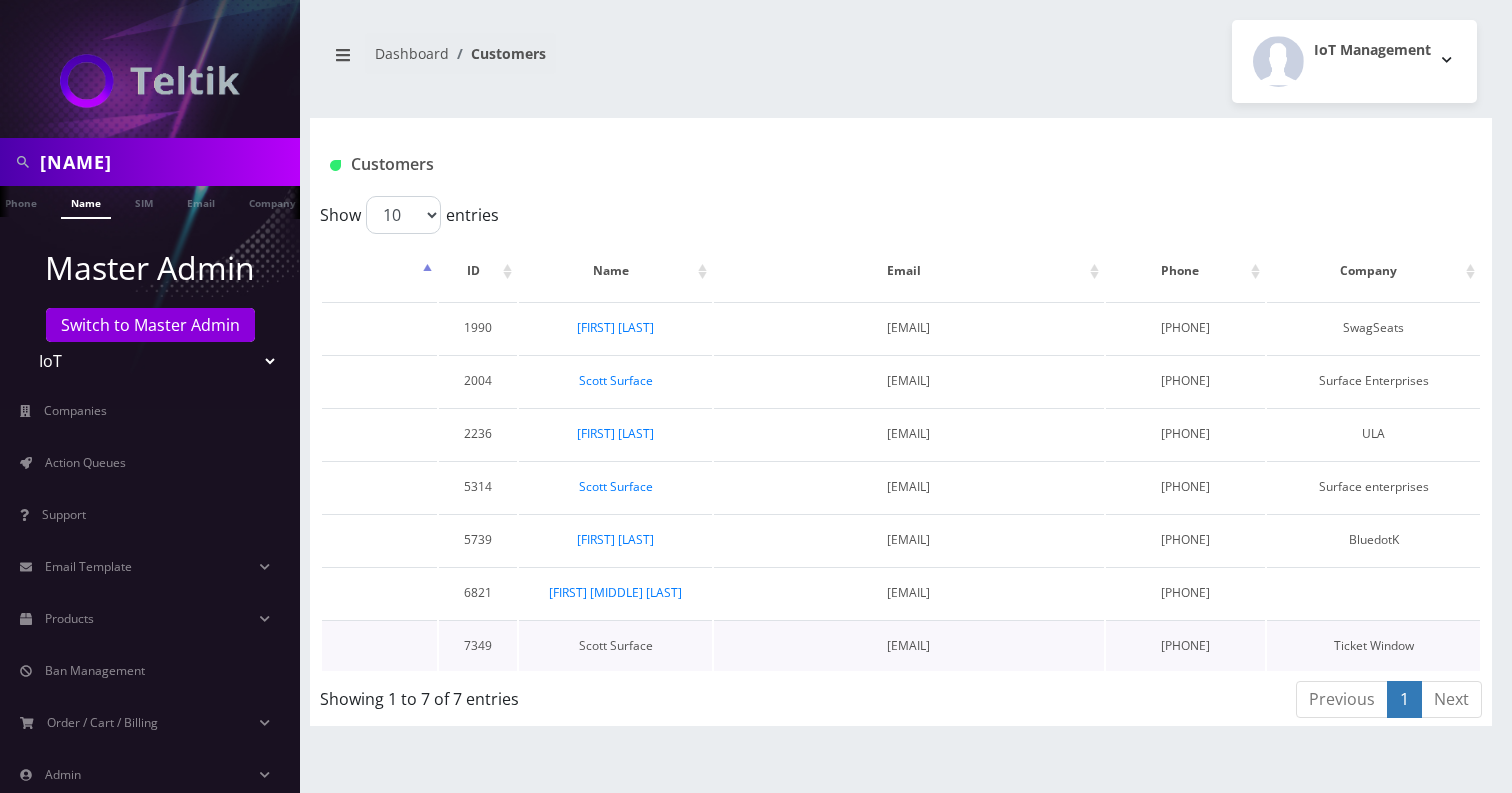 click on "Scott Surface" at bounding box center (616, 645) 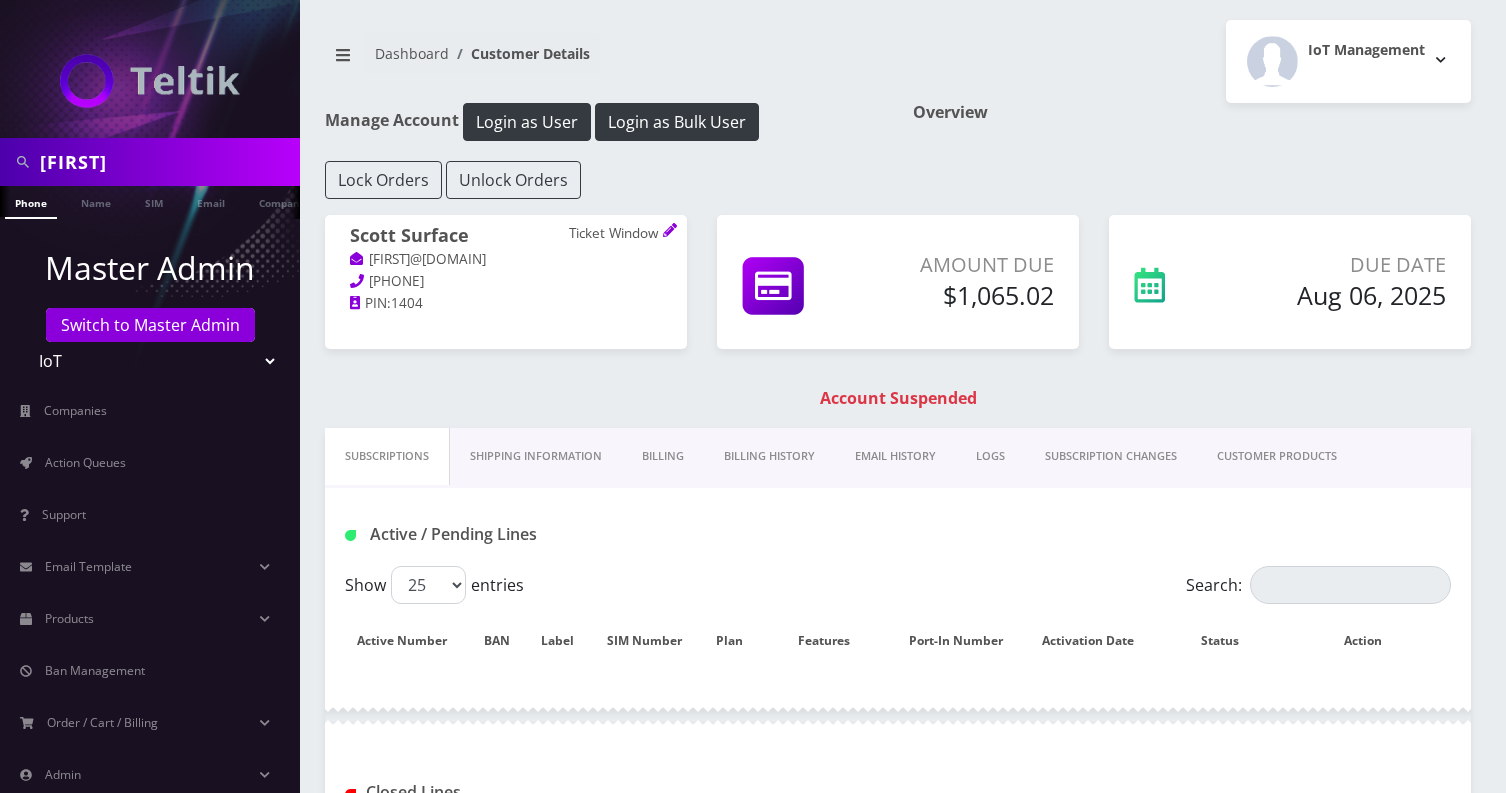 scroll, scrollTop: 0, scrollLeft: 0, axis: both 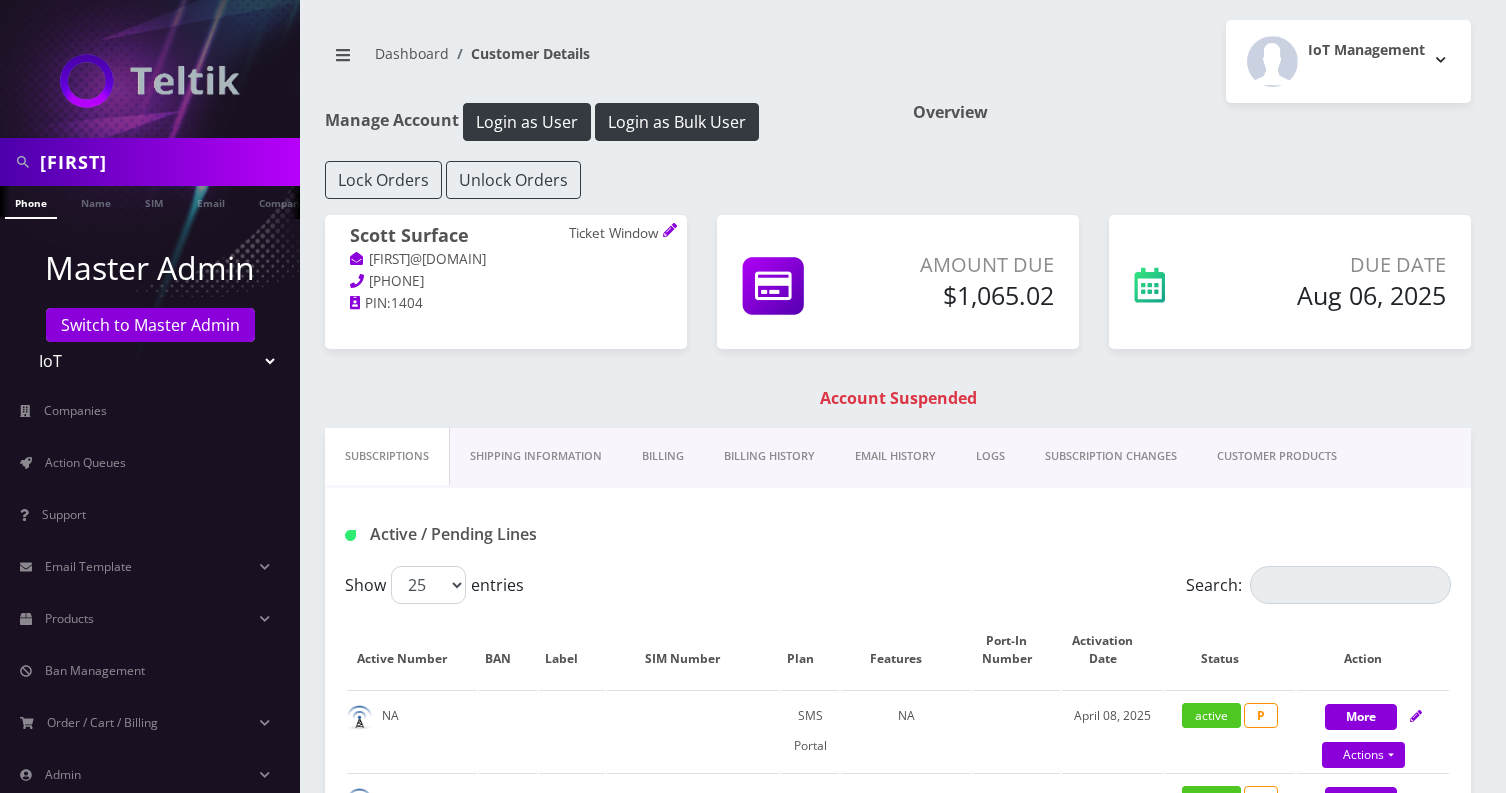 click on "Billing" at bounding box center (663, 456) 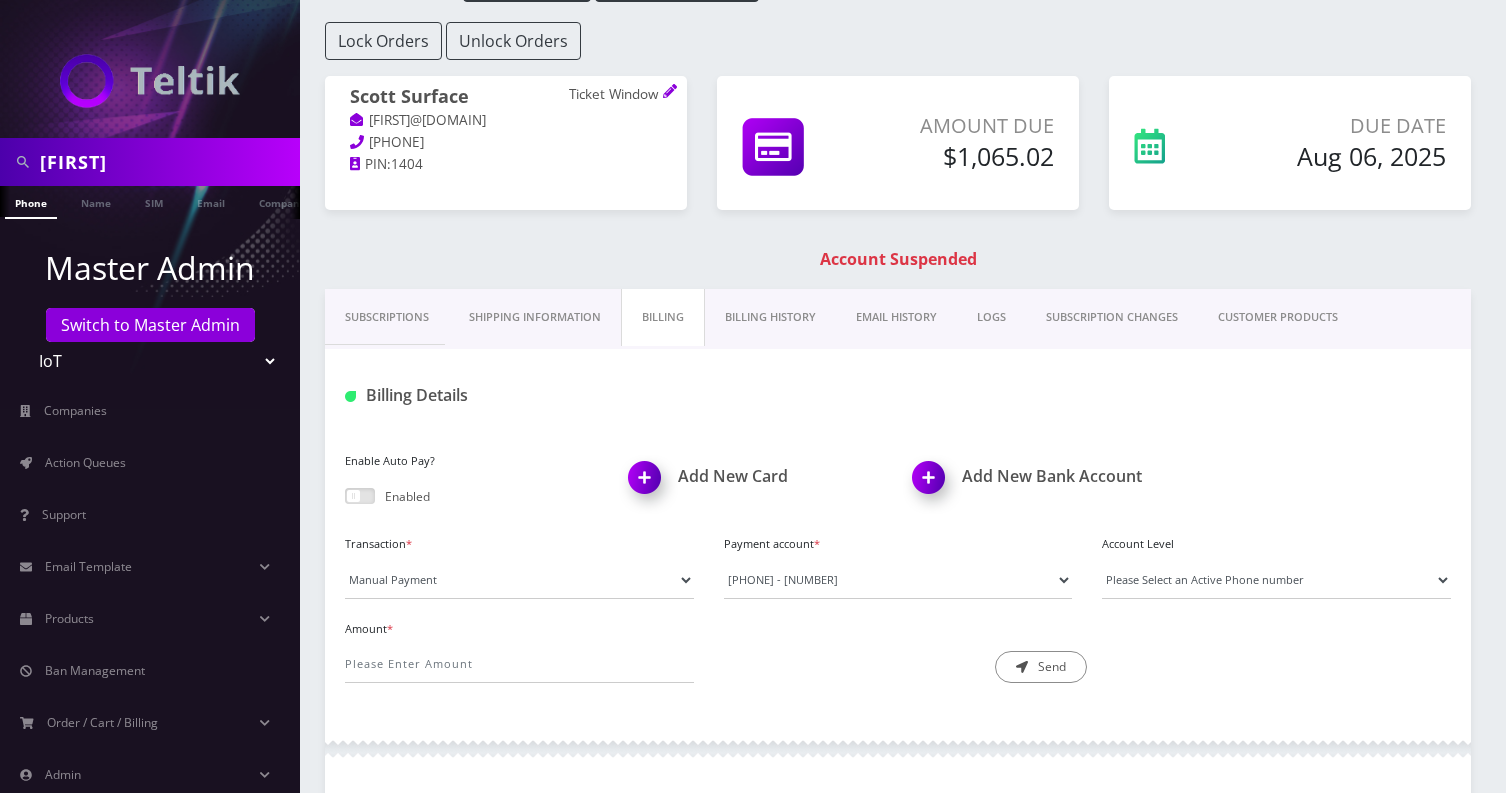 scroll, scrollTop: 166, scrollLeft: 0, axis: vertical 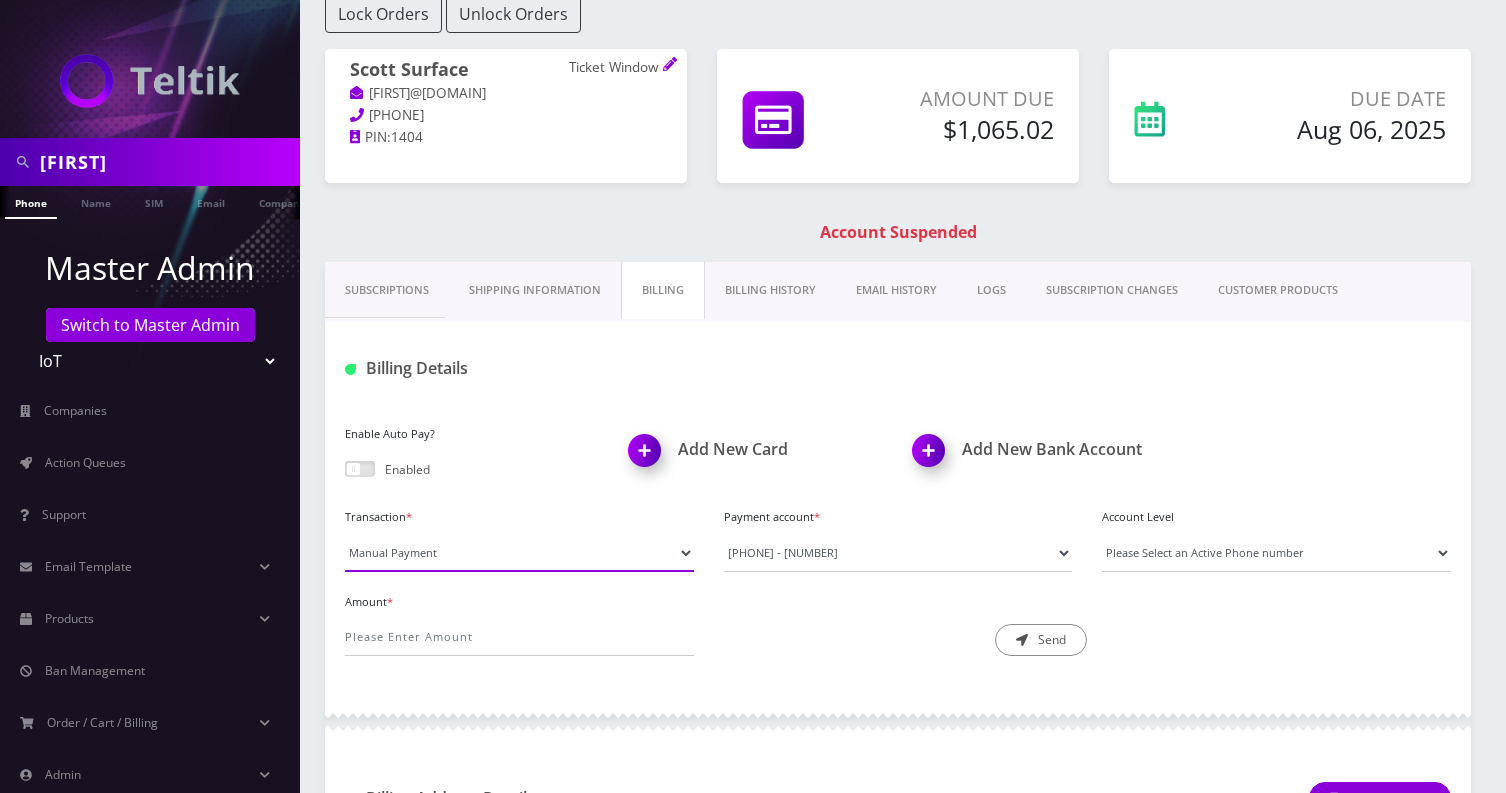 click on "Manual Payment Custom Charge Manual Credit Custom Invoice" at bounding box center [519, 553] 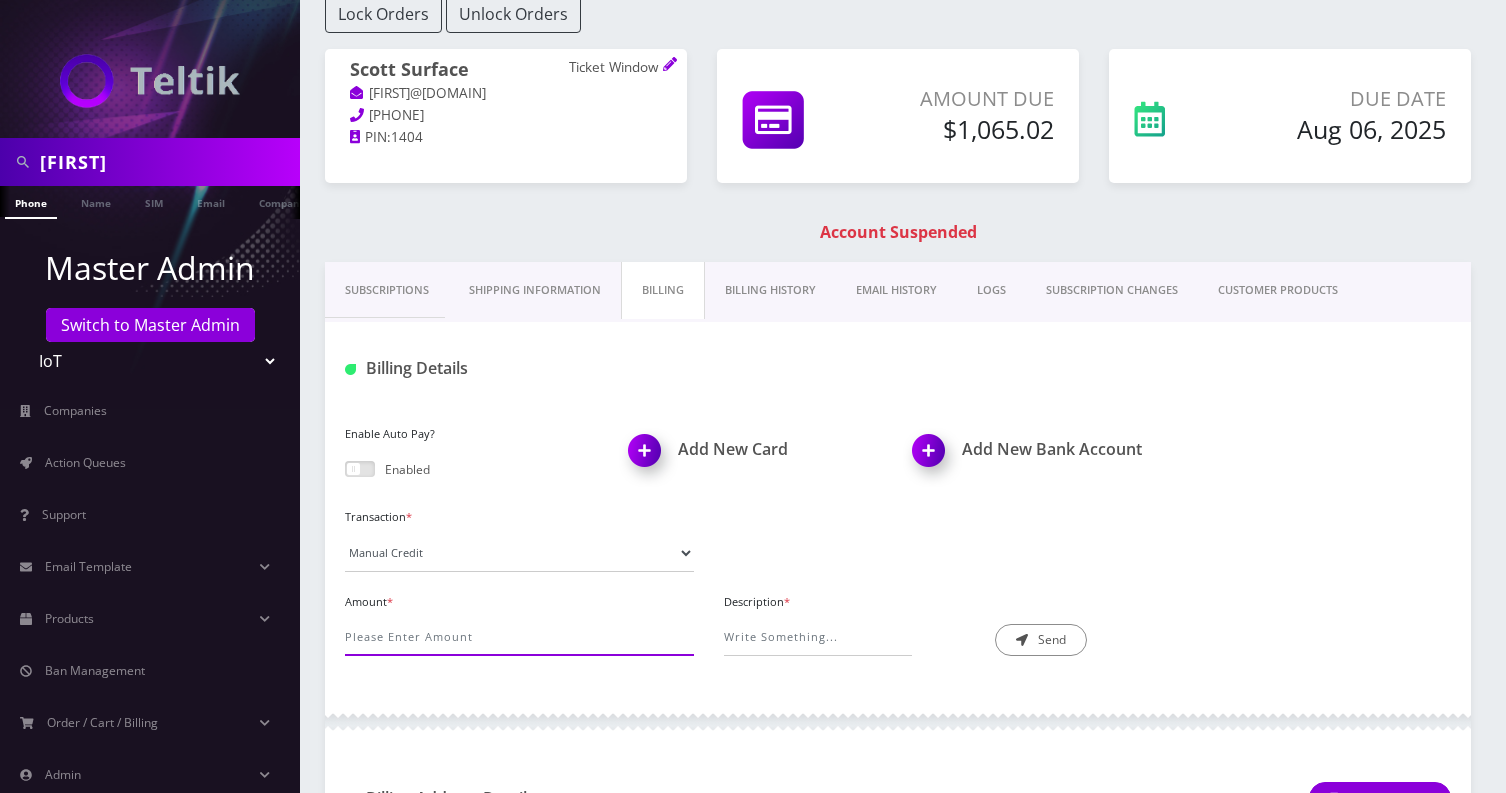 click on "Amount   *" at bounding box center (519, 637) 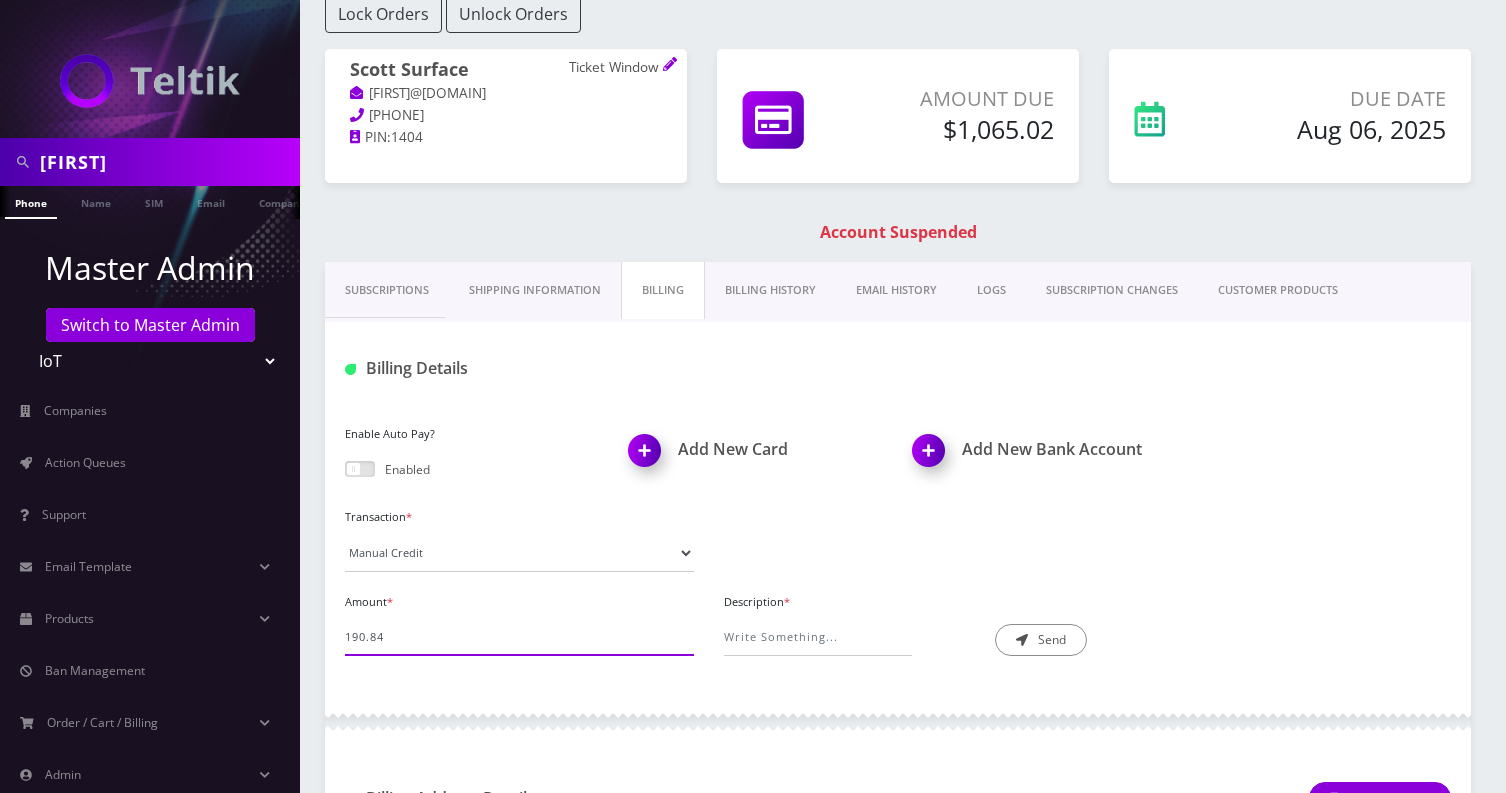 type on "190.84" 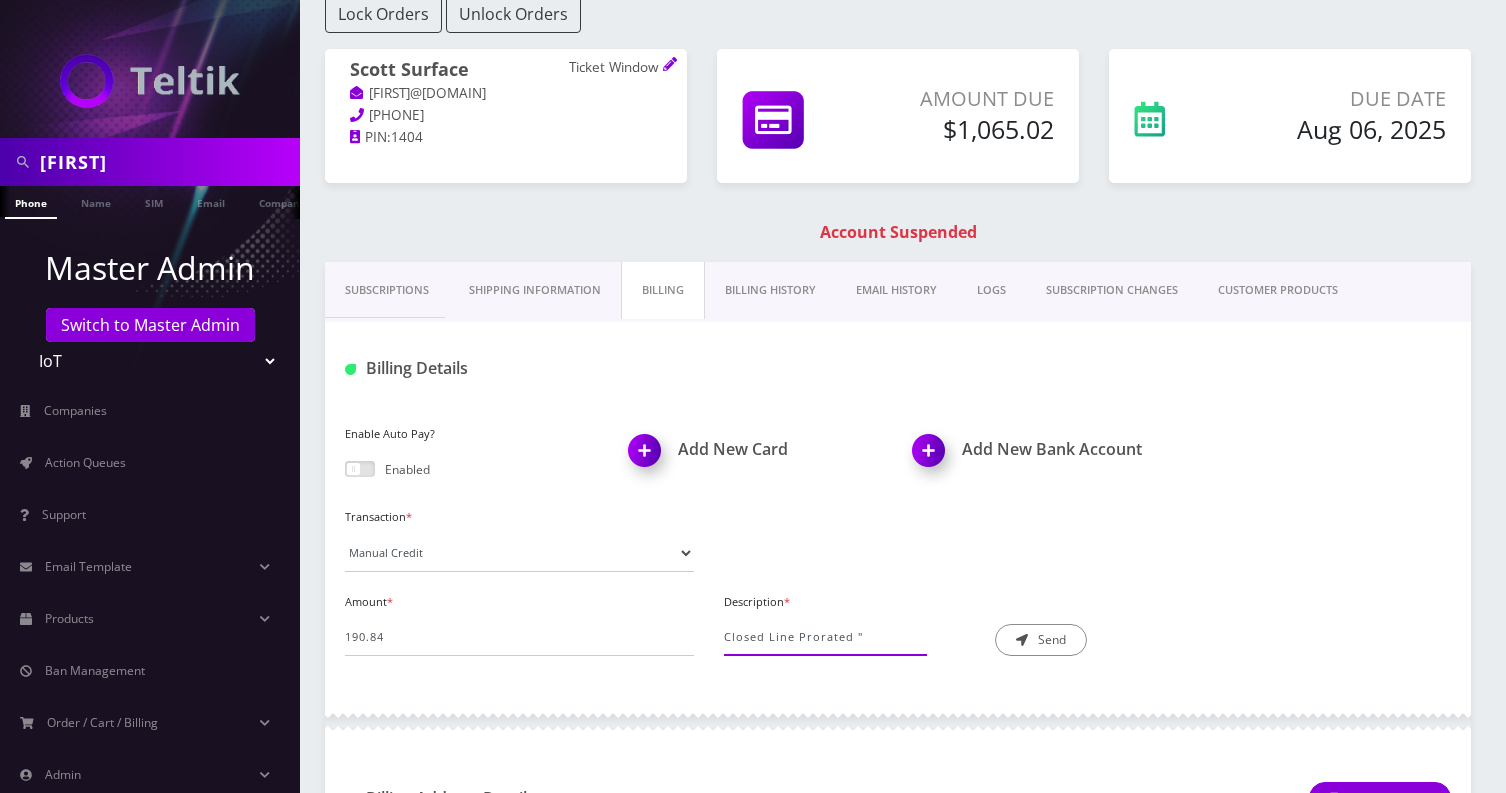paste on "https://docs.google.com/spreadsheets/d/1X_jAyf04QFn9vFA2DkCkL1mwXRJxTJL7sJLknithk8w/edit?usp=sharing" 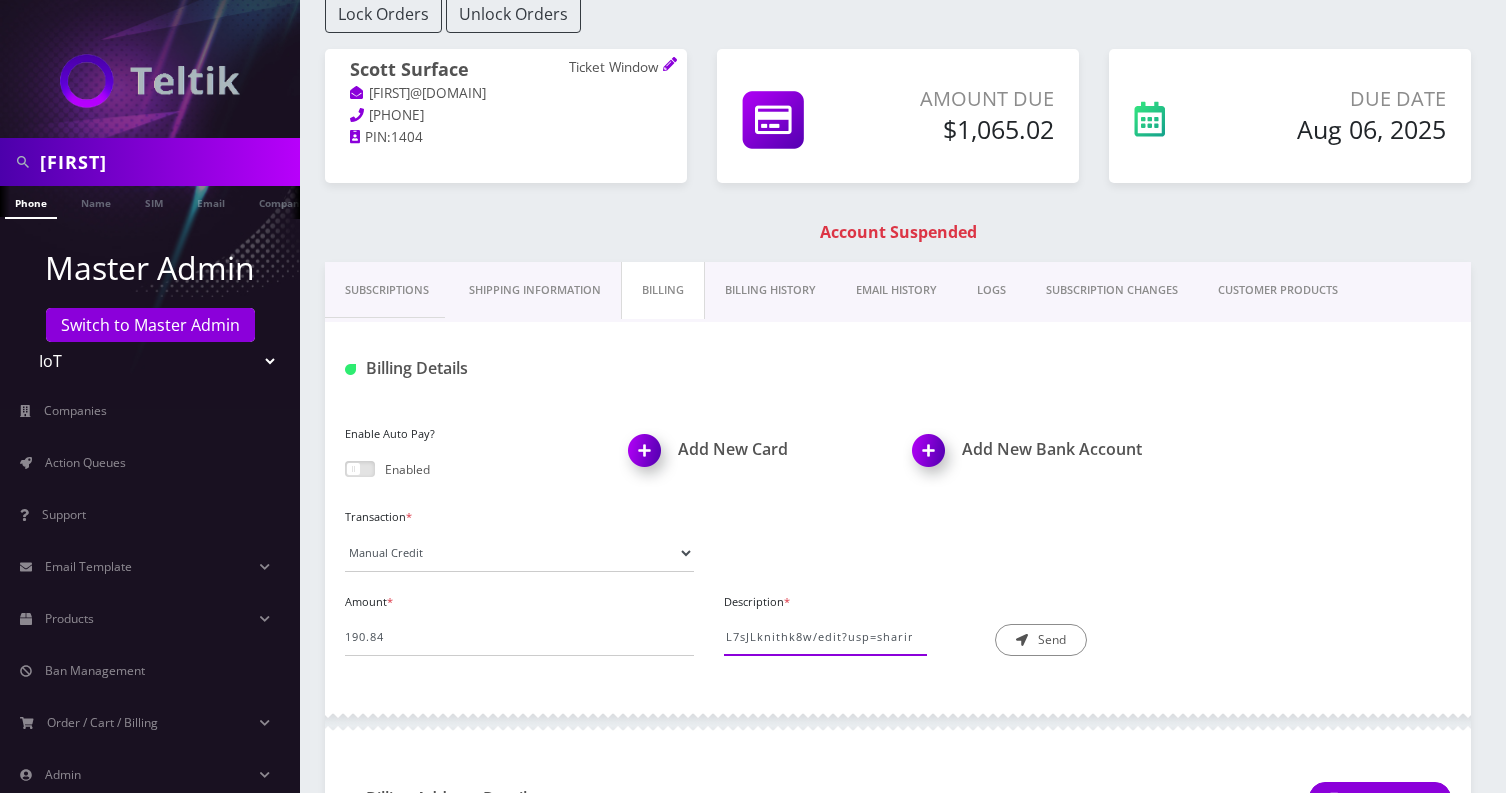 scroll, scrollTop: 0, scrollLeft: 617, axis: horizontal 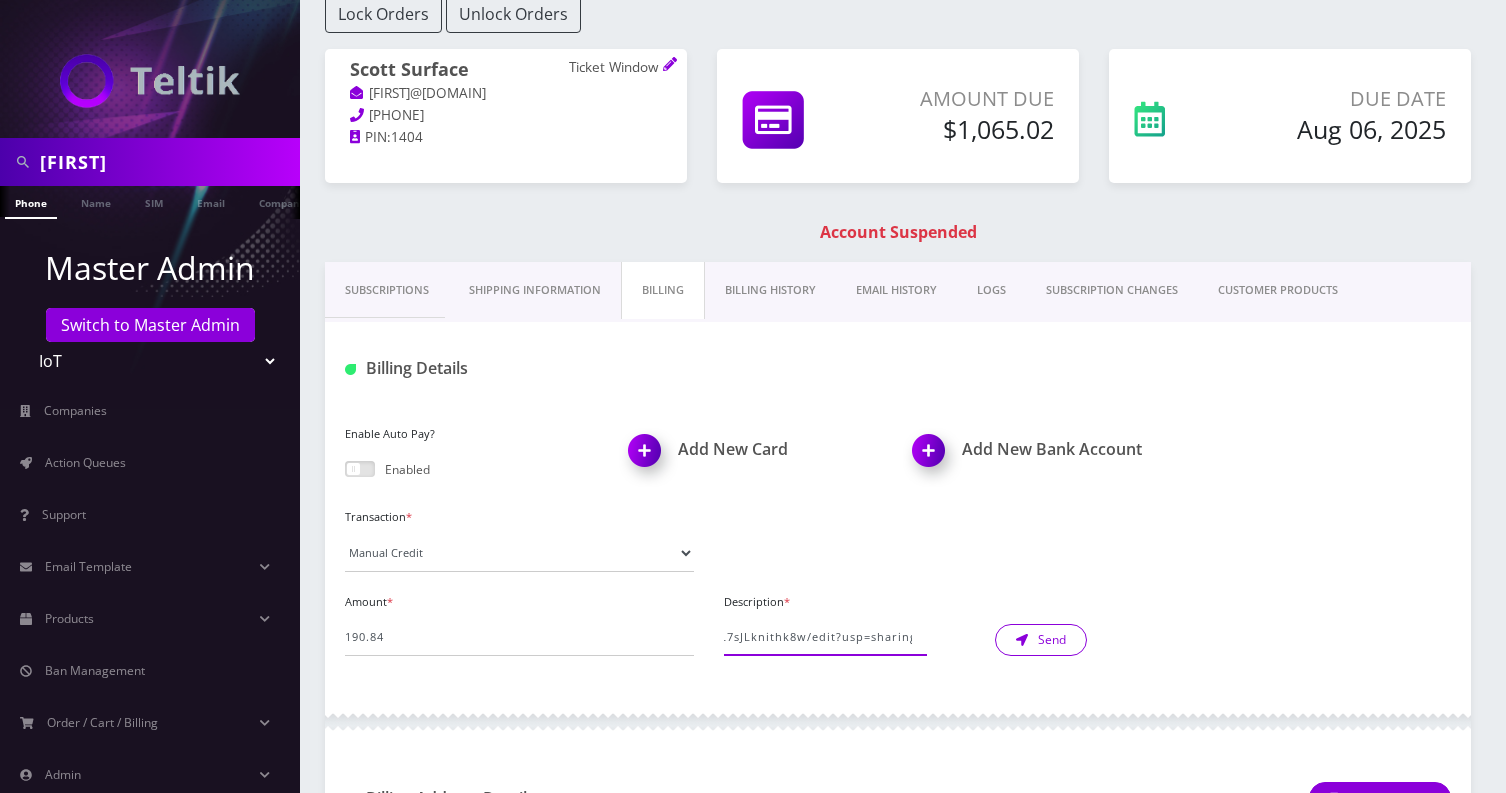 type on "Closed Line Prorated "https://docs.google.com/spreadsheets/d/1X_jAyf04QFn9vFA2DkCkL1mwXRJxTJL7sJLknithk8w/edit?usp=sharing"" 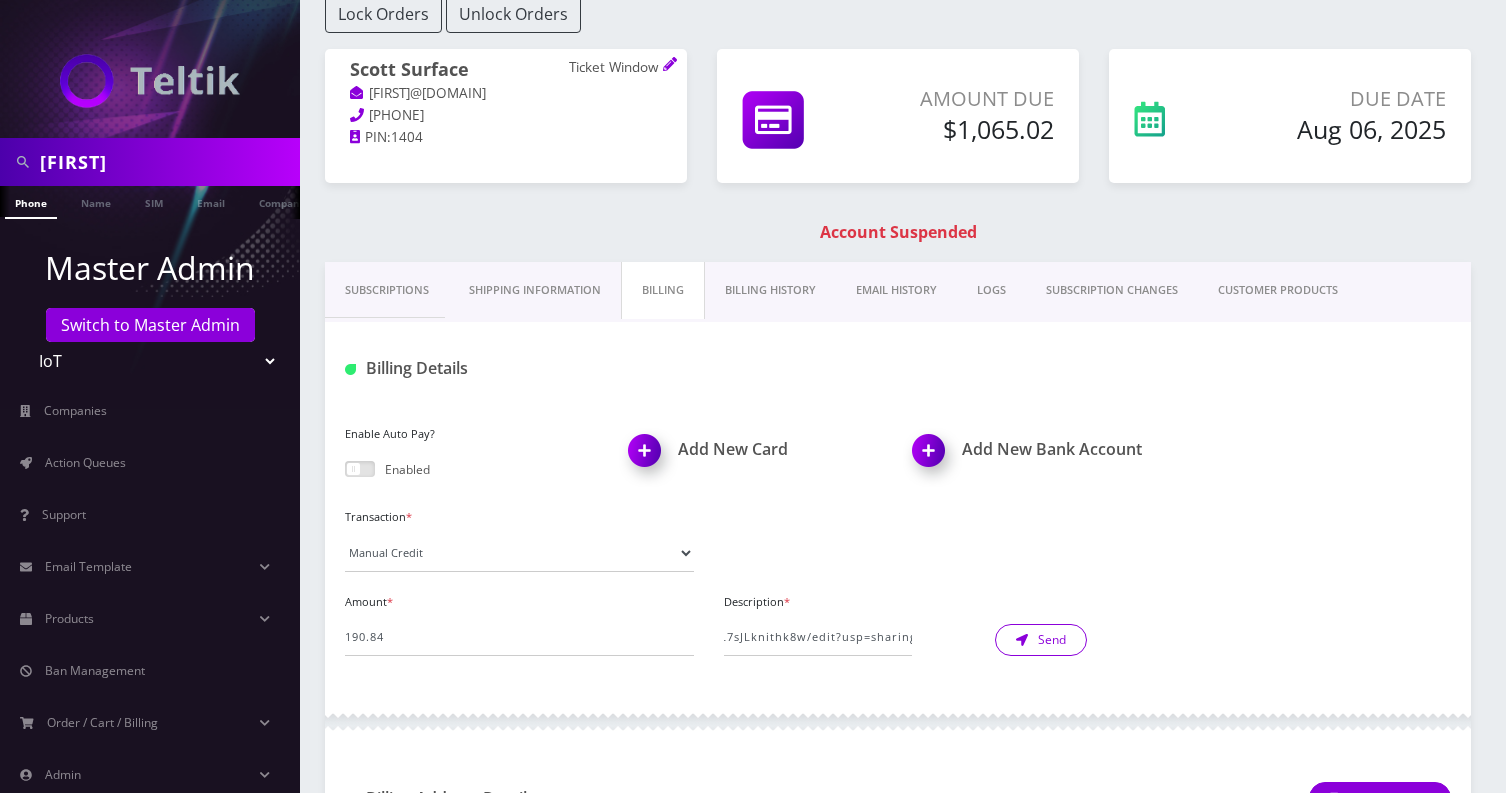 click on "Send" at bounding box center (1041, 640) 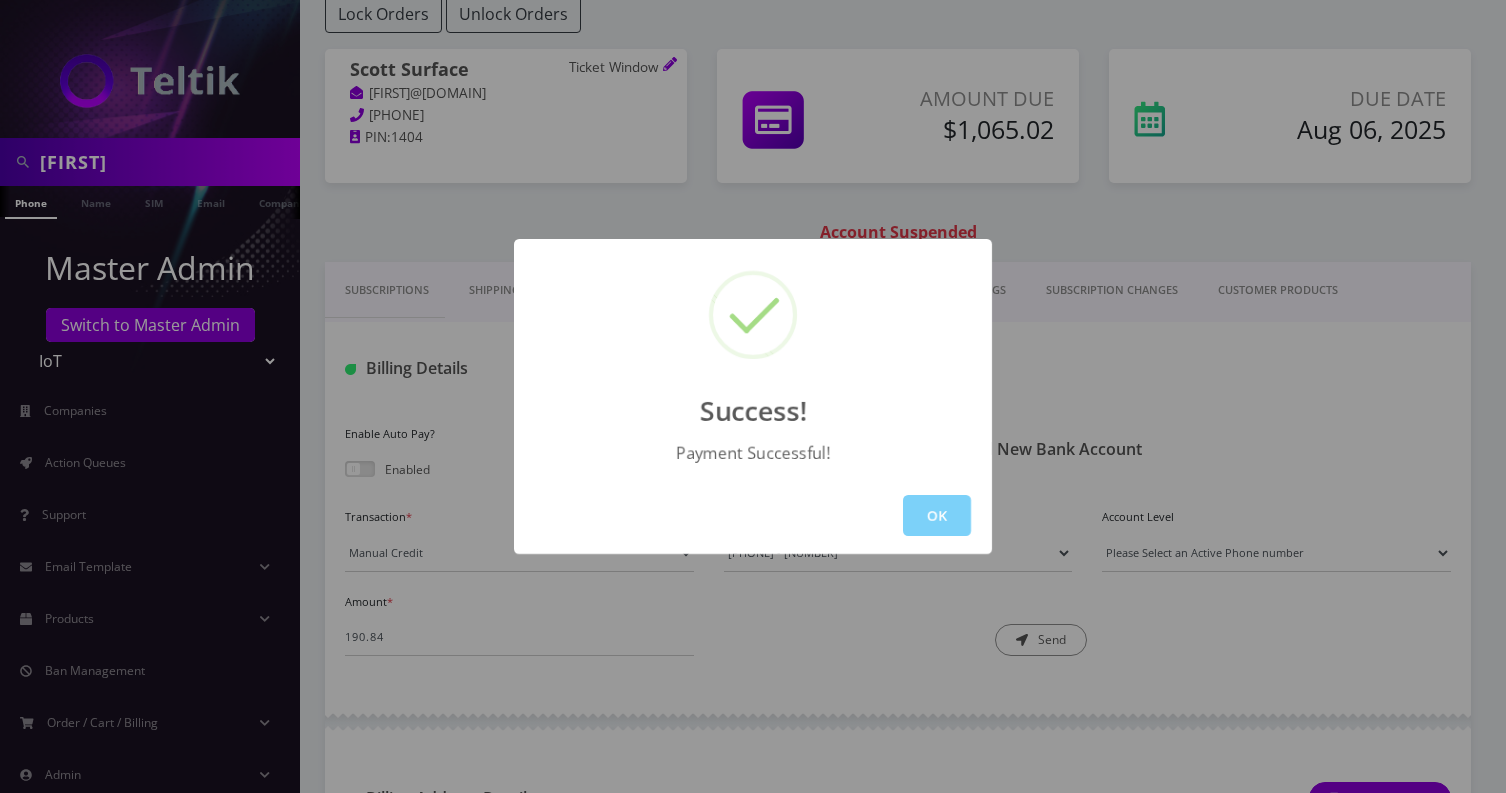 type 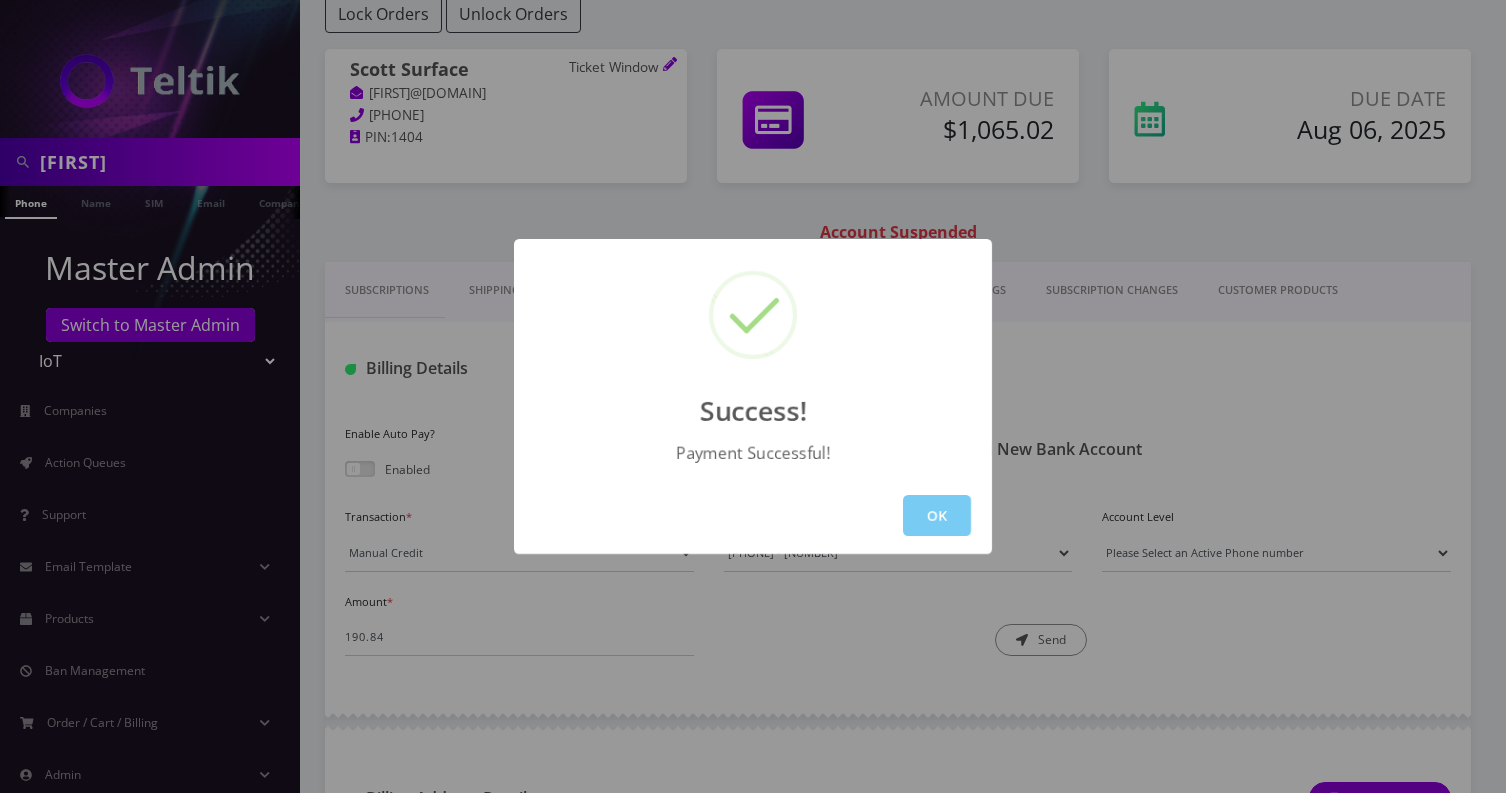 click on "OK" at bounding box center (937, 515) 